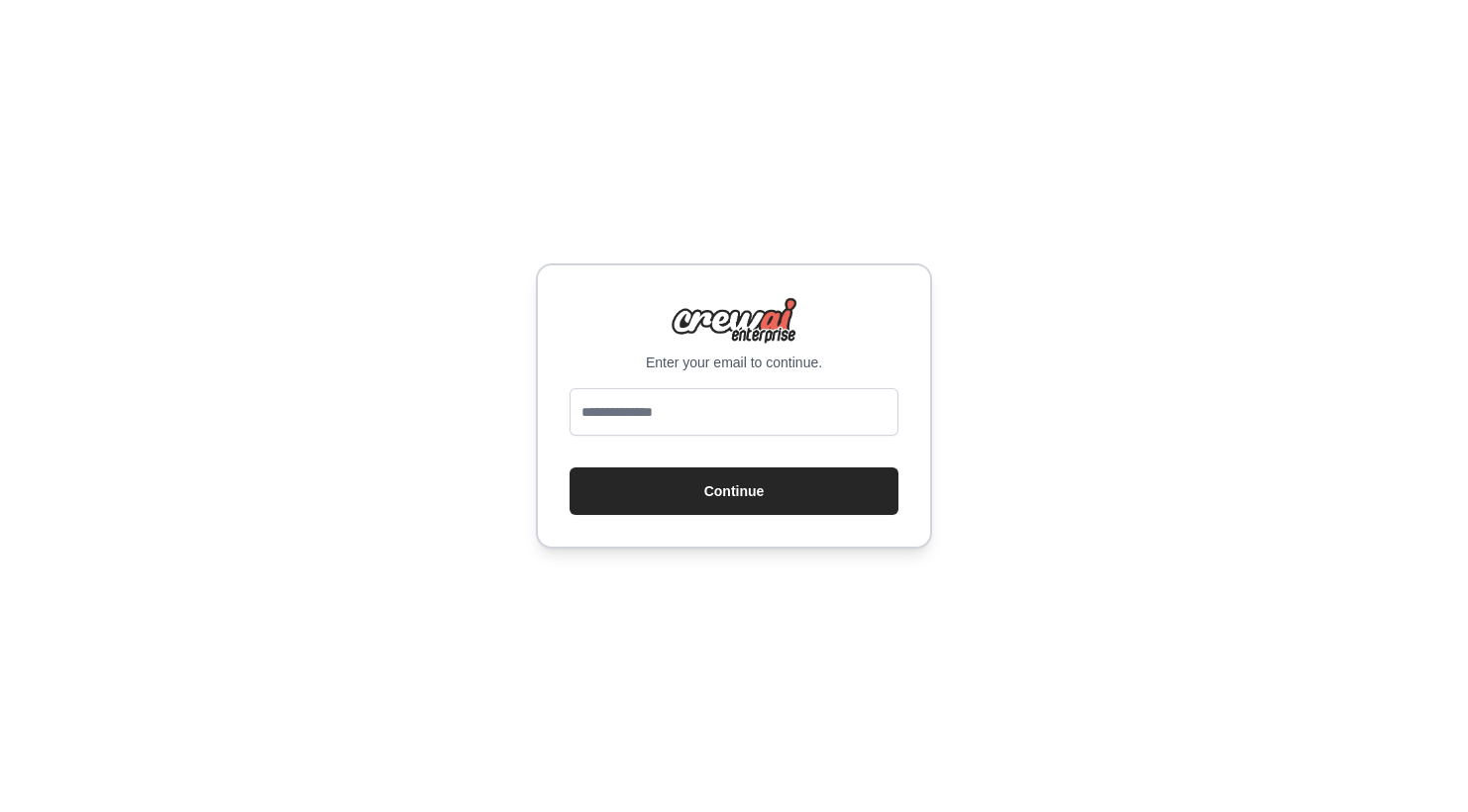 scroll, scrollTop: 0, scrollLeft: 0, axis: both 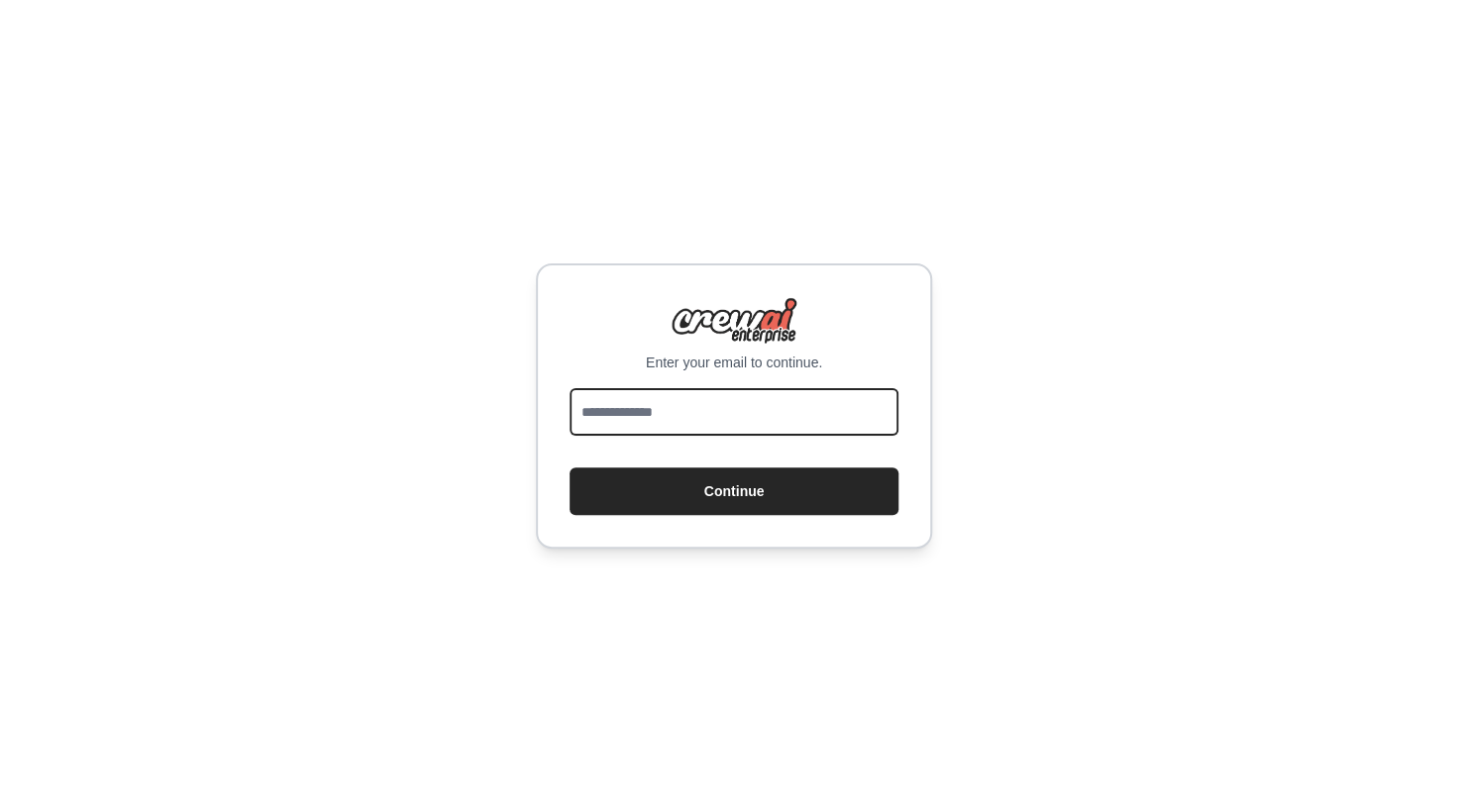 click at bounding box center (734, 412) 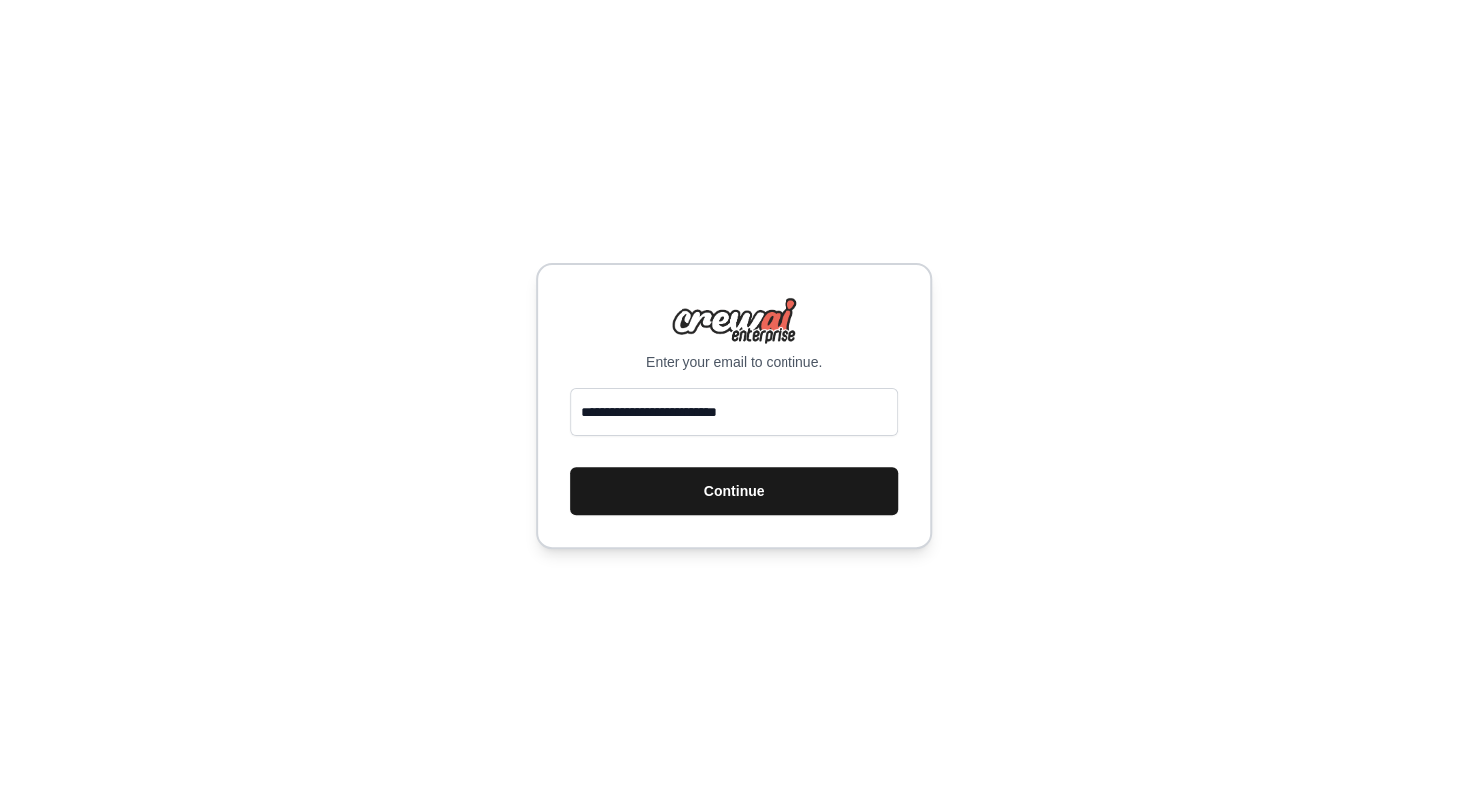 click on "Continue" at bounding box center [734, 491] 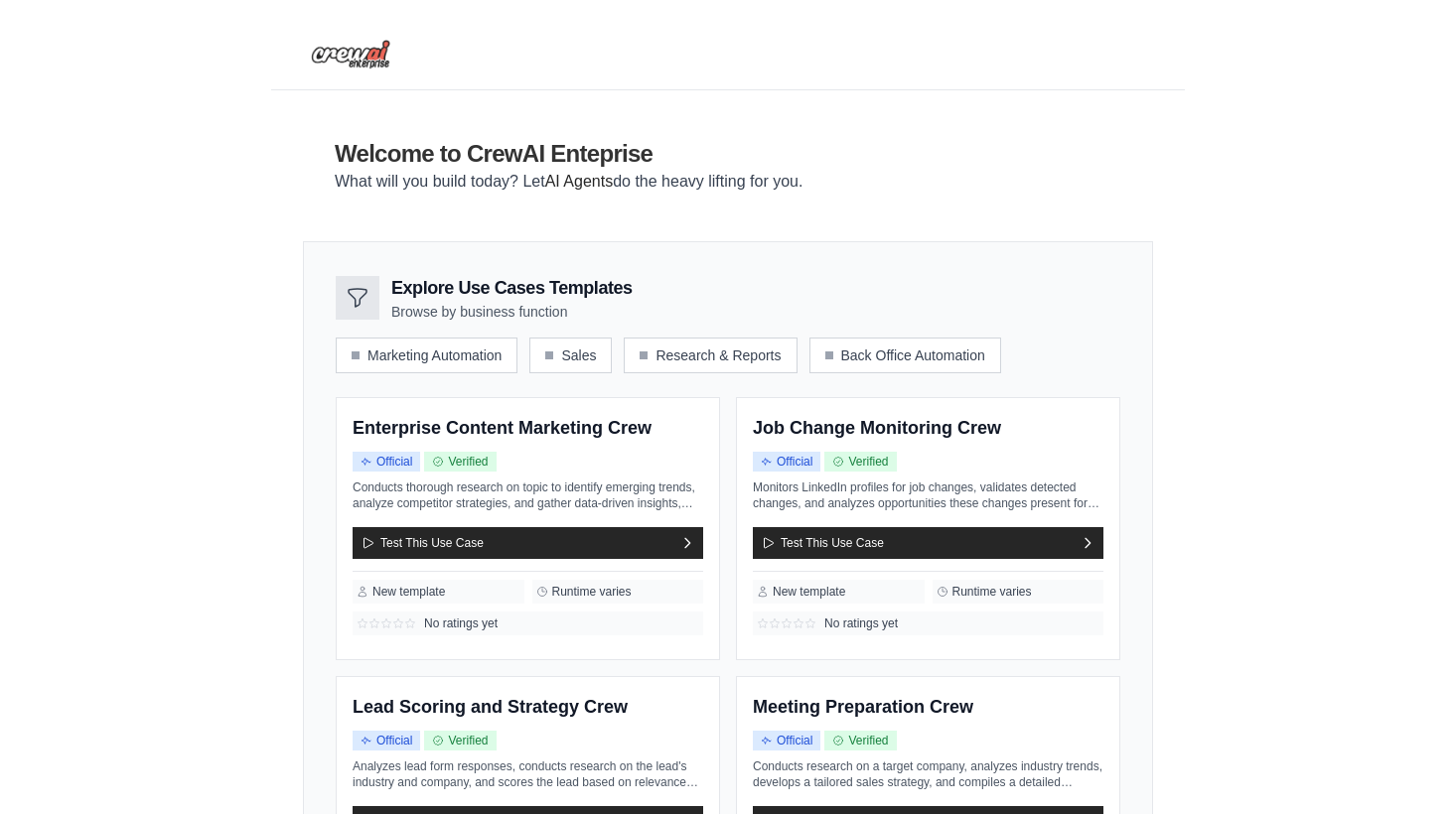 scroll, scrollTop: 0, scrollLeft: 0, axis: both 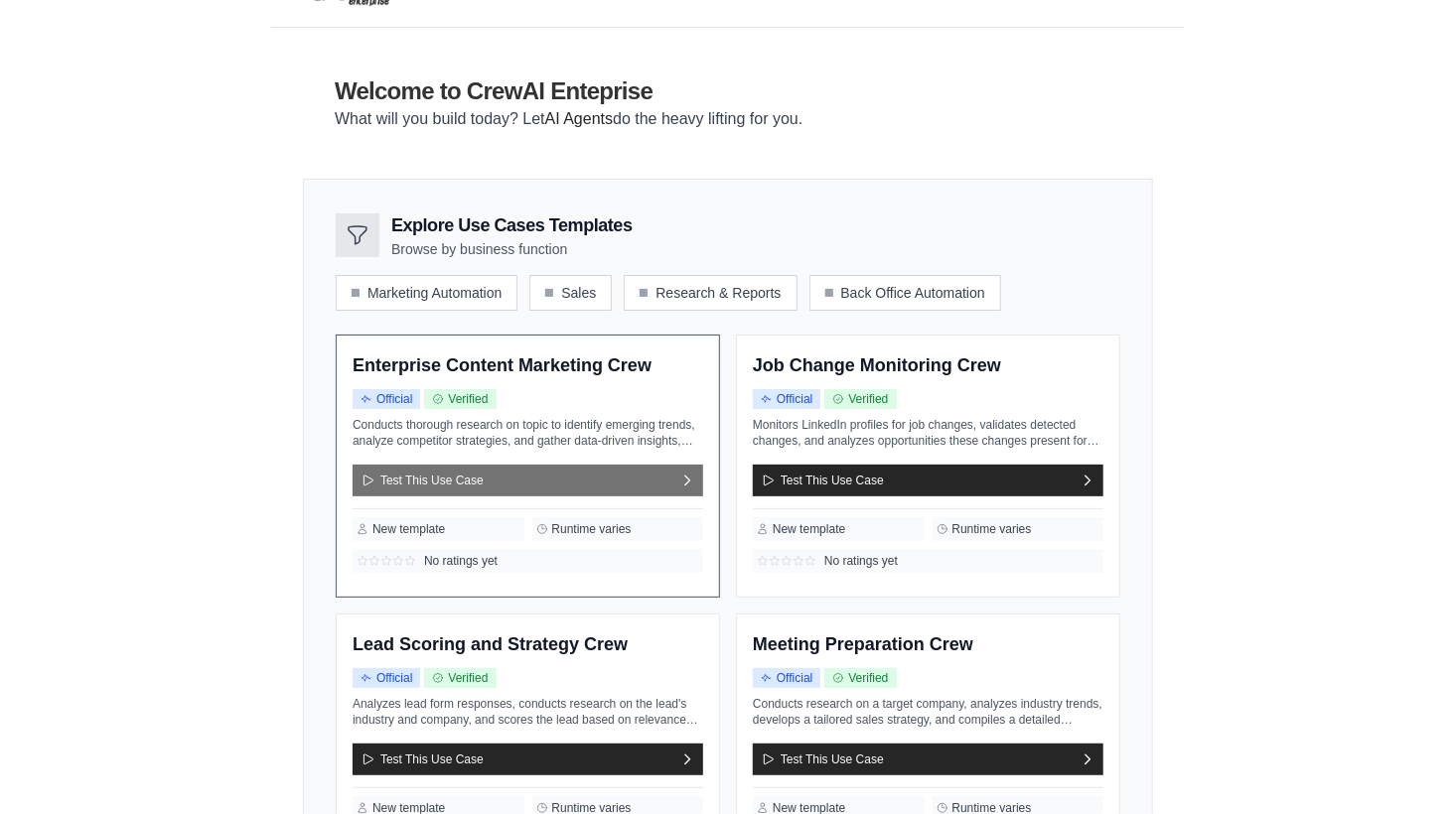 click on "Test This Use Case" at bounding box center [422, 480] 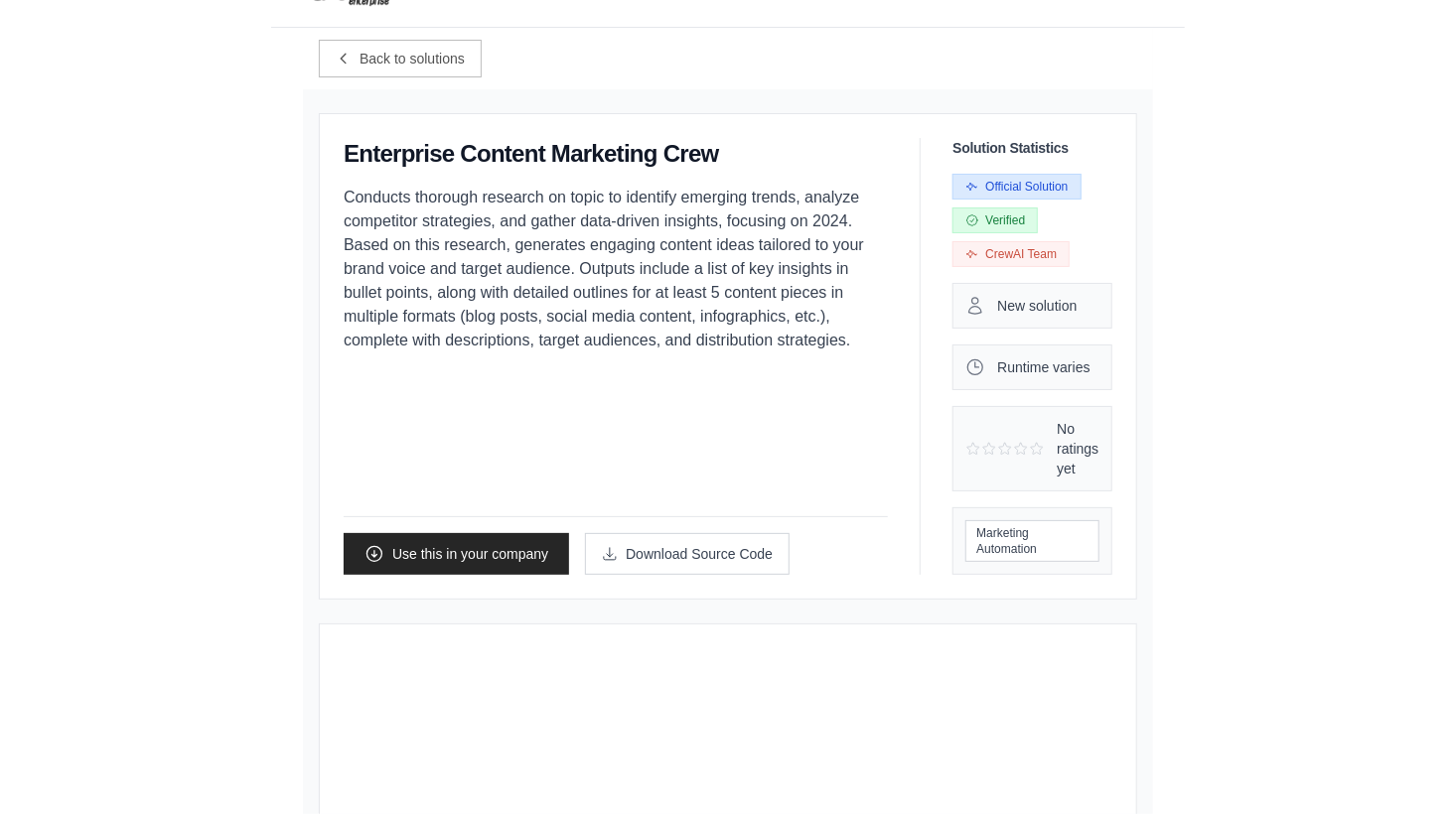 scroll, scrollTop: 0, scrollLeft: 0, axis: both 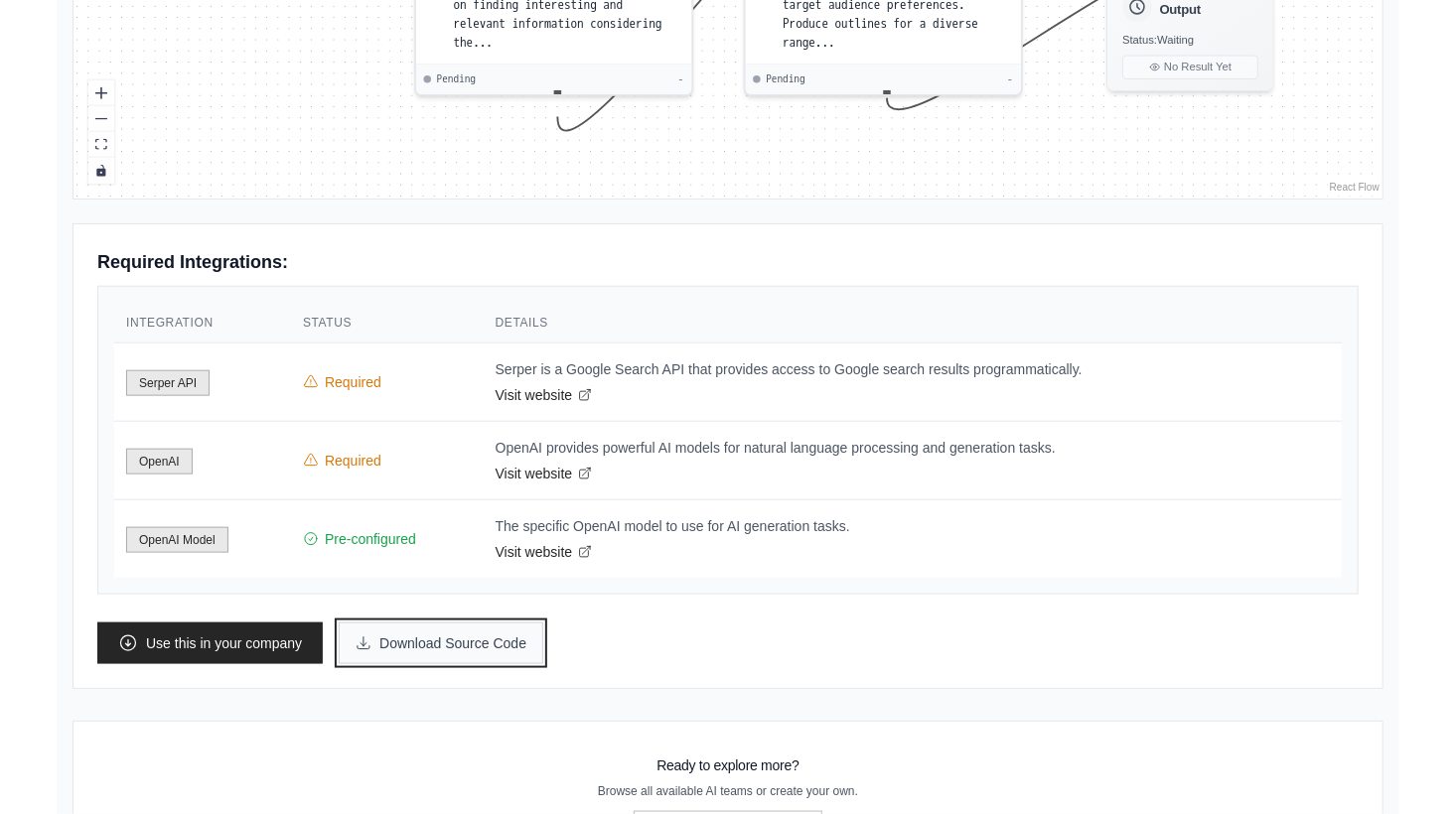 click on "Download Source Code" at bounding box center (441, 643) 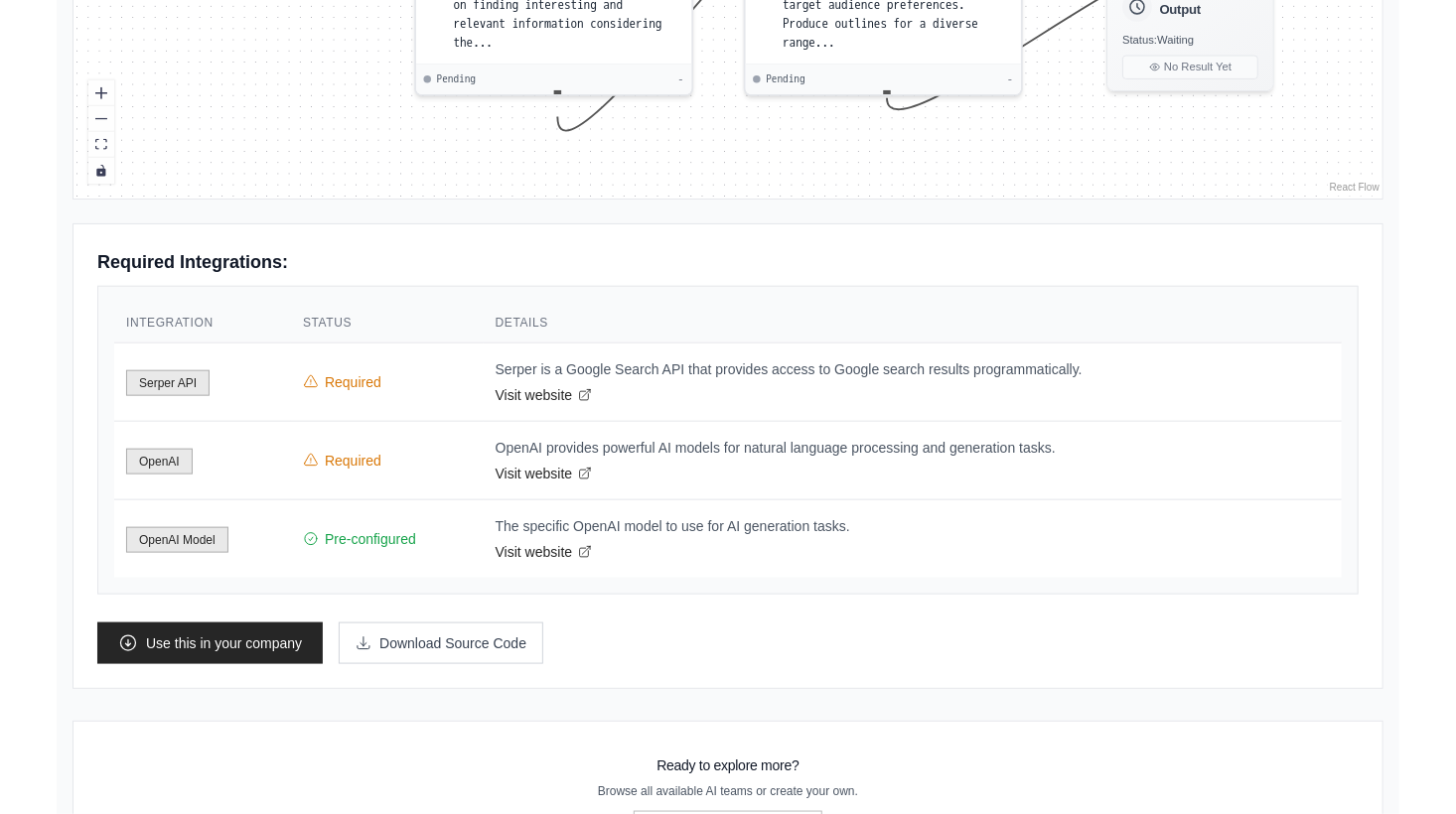 click on "Back to solutions
Enterprise Content Marketing Crew
Conducts thorough research on topic to identify emerging trends, analyze competitor strategies, and gather data-driven insights, focusing on [YEAR]. Based on this research, generates engaging content ideas tailored to your brand voice and target audience. Outputs include a list of key insights in bullet points, along with detailed outlines for at least 5 content pieces in multiple formats (blog posts, social media content, infographics, etc.), complete with descriptions, target audiences, and distribution strategies." at bounding box center [728, 49] 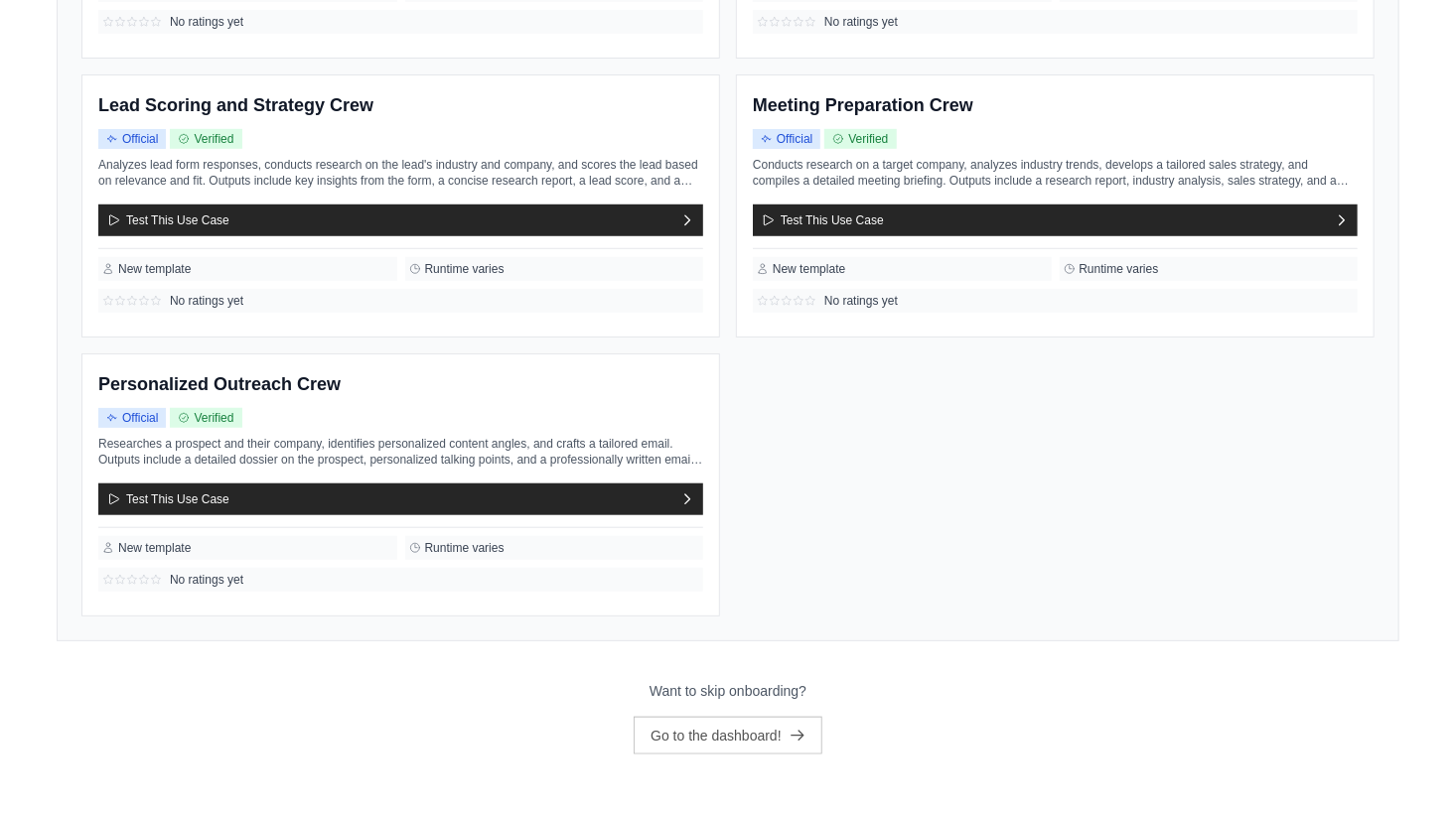 scroll, scrollTop: 63, scrollLeft: 0, axis: vertical 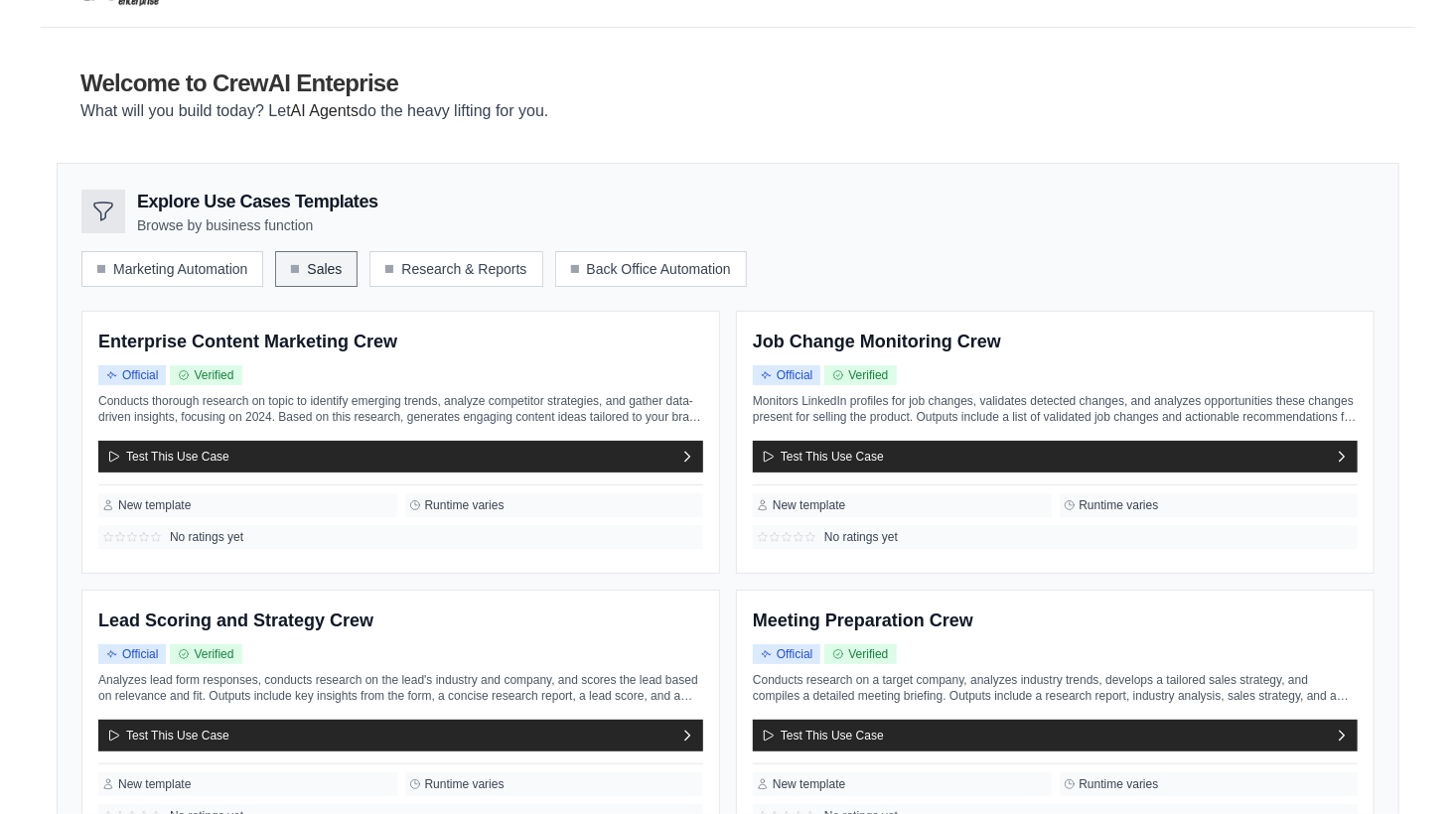 click on "Sales" at bounding box center [316, 269] 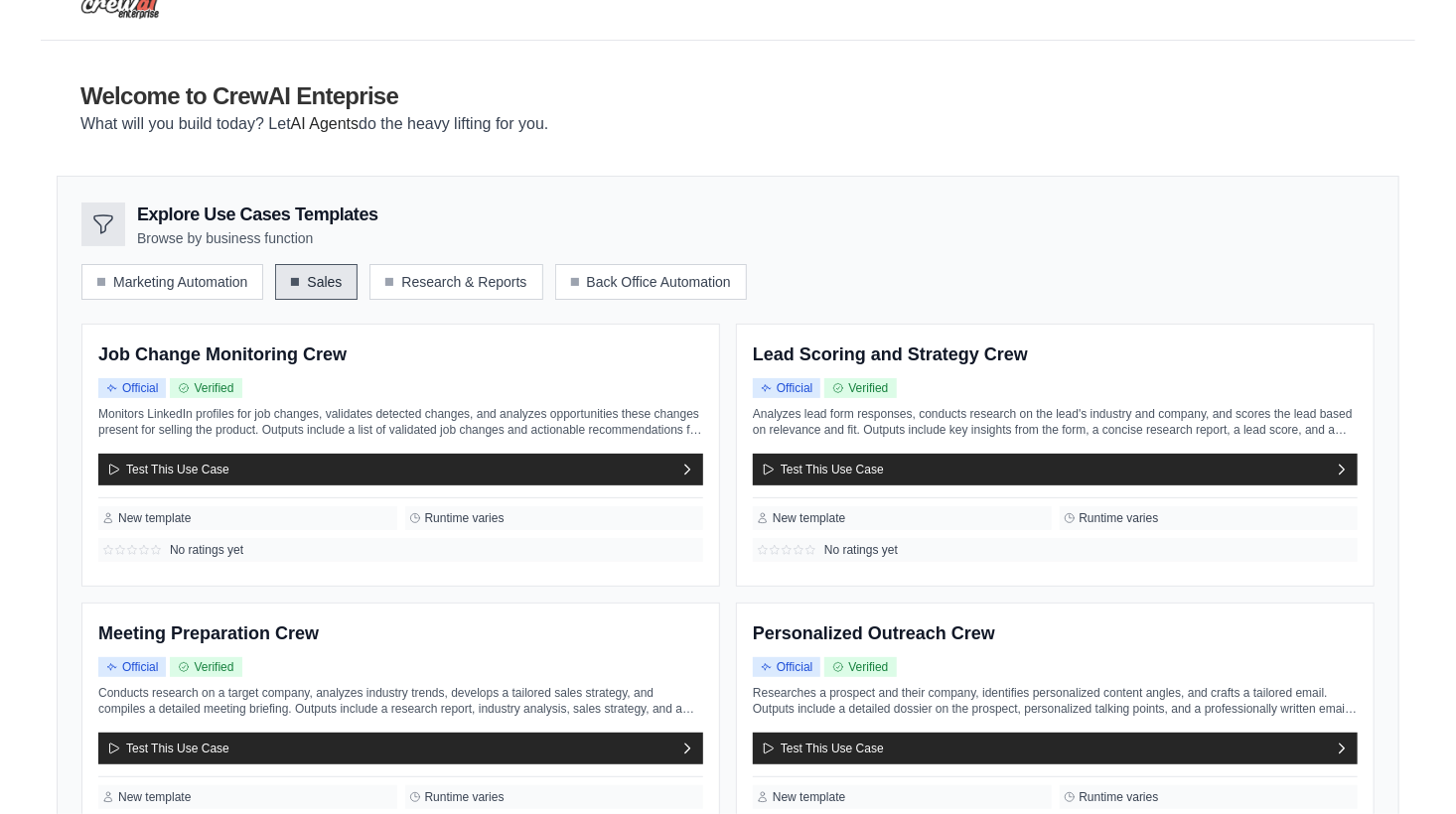 scroll, scrollTop: 0, scrollLeft: 0, axis: both 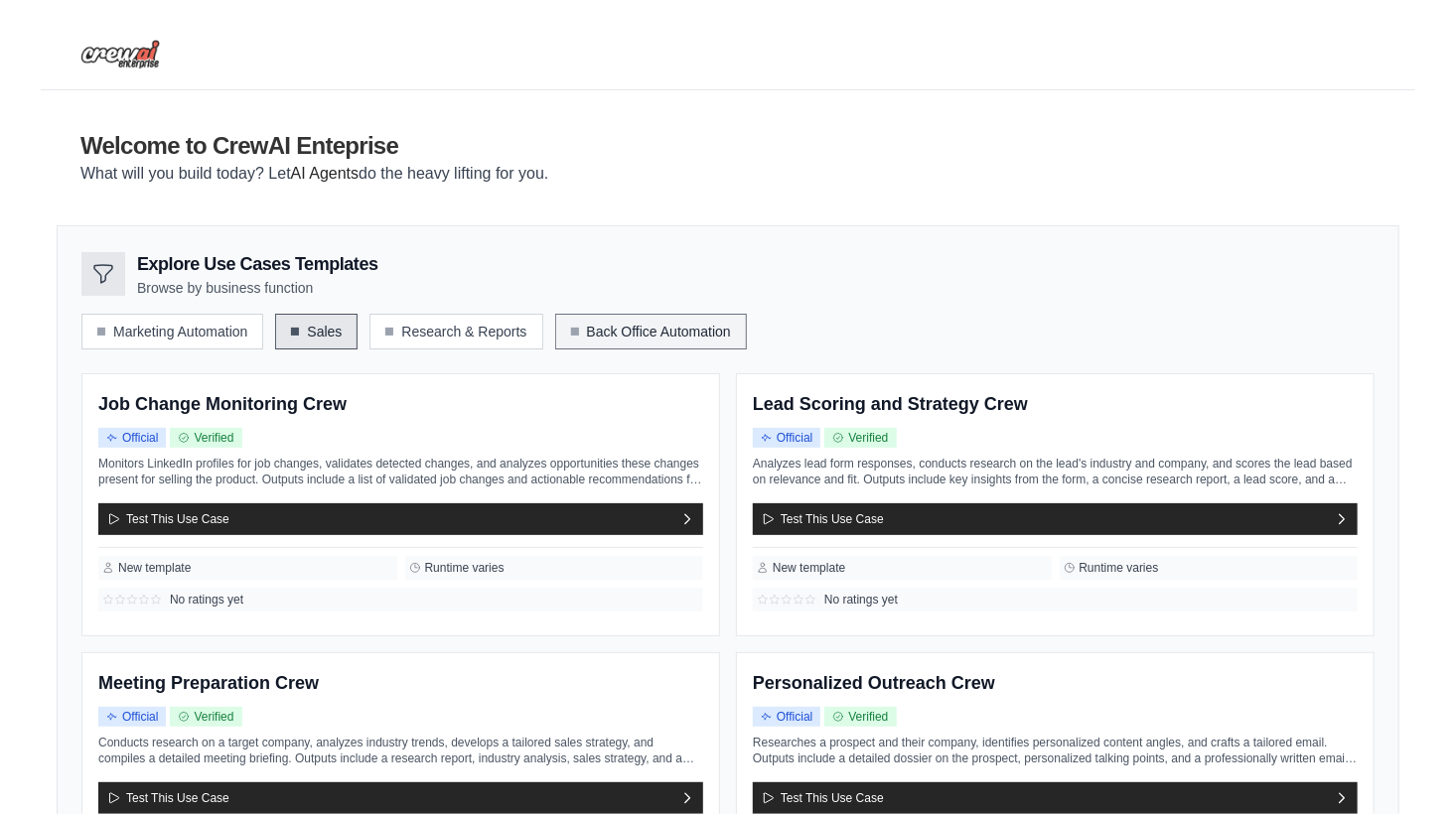 click on "Back Office Automation" at bounding box center [651, 332] 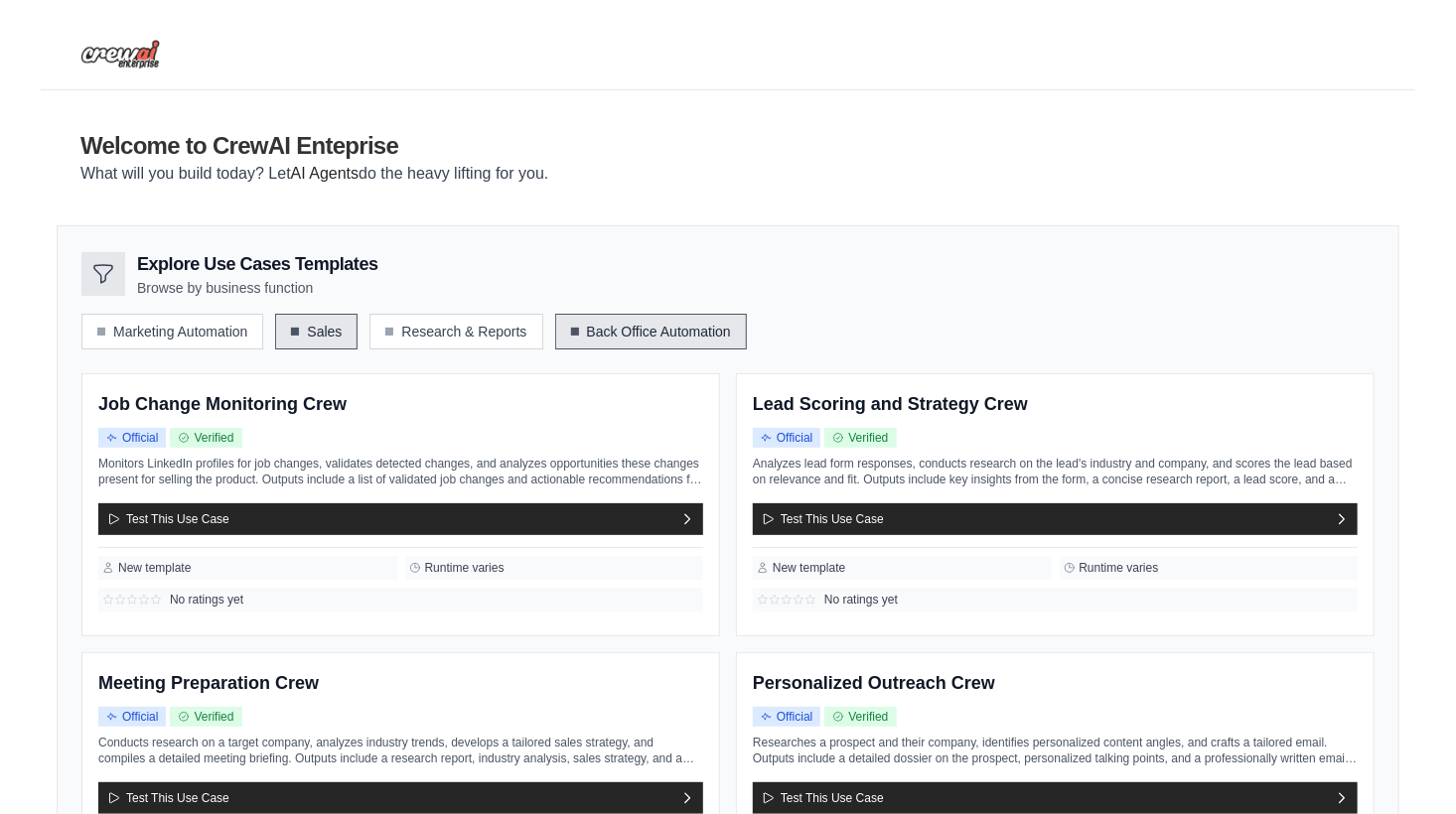 click on "Back Office Automation" at bounding box center [651, 332] 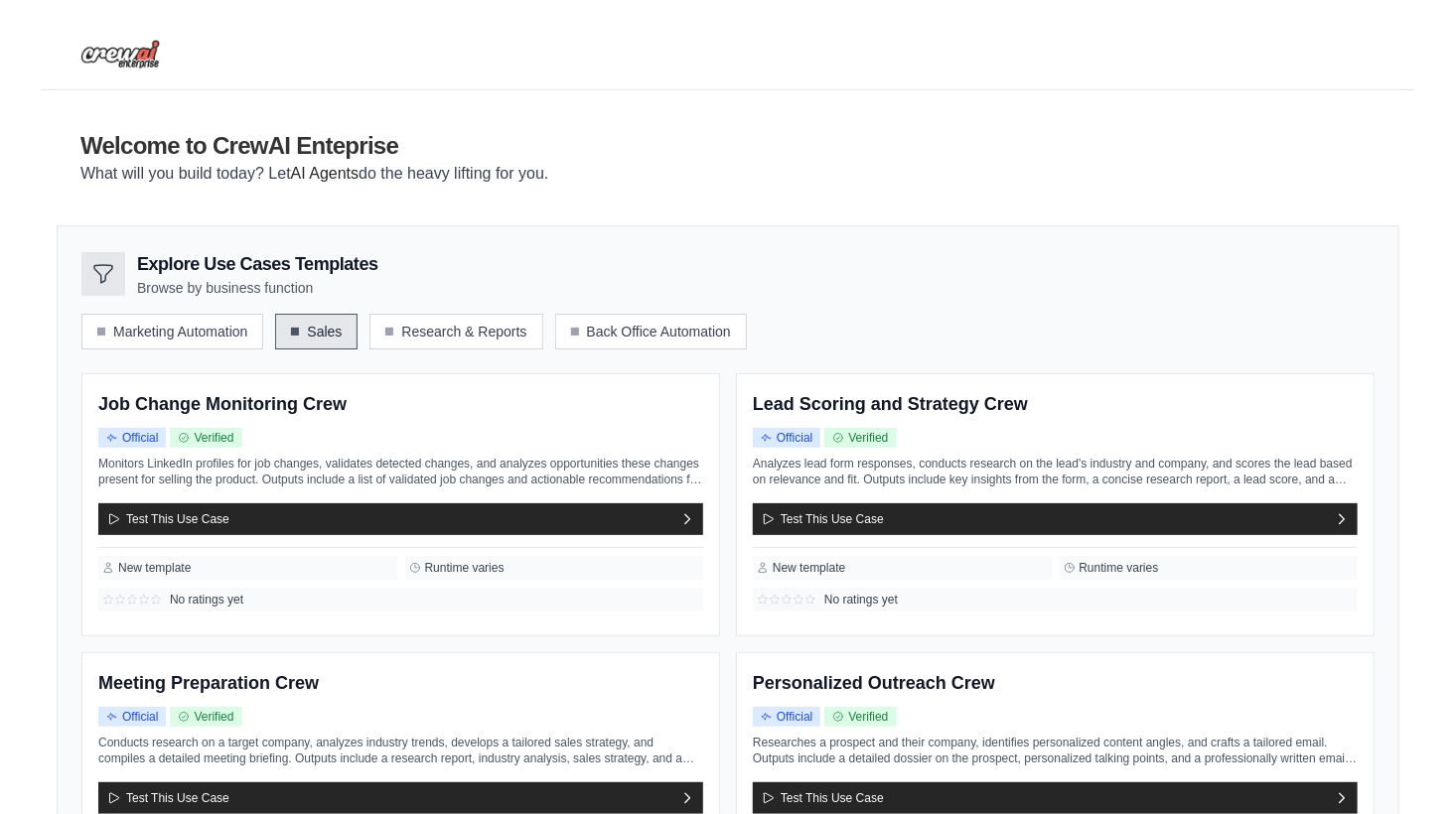 click at bounding box center (295, 332) 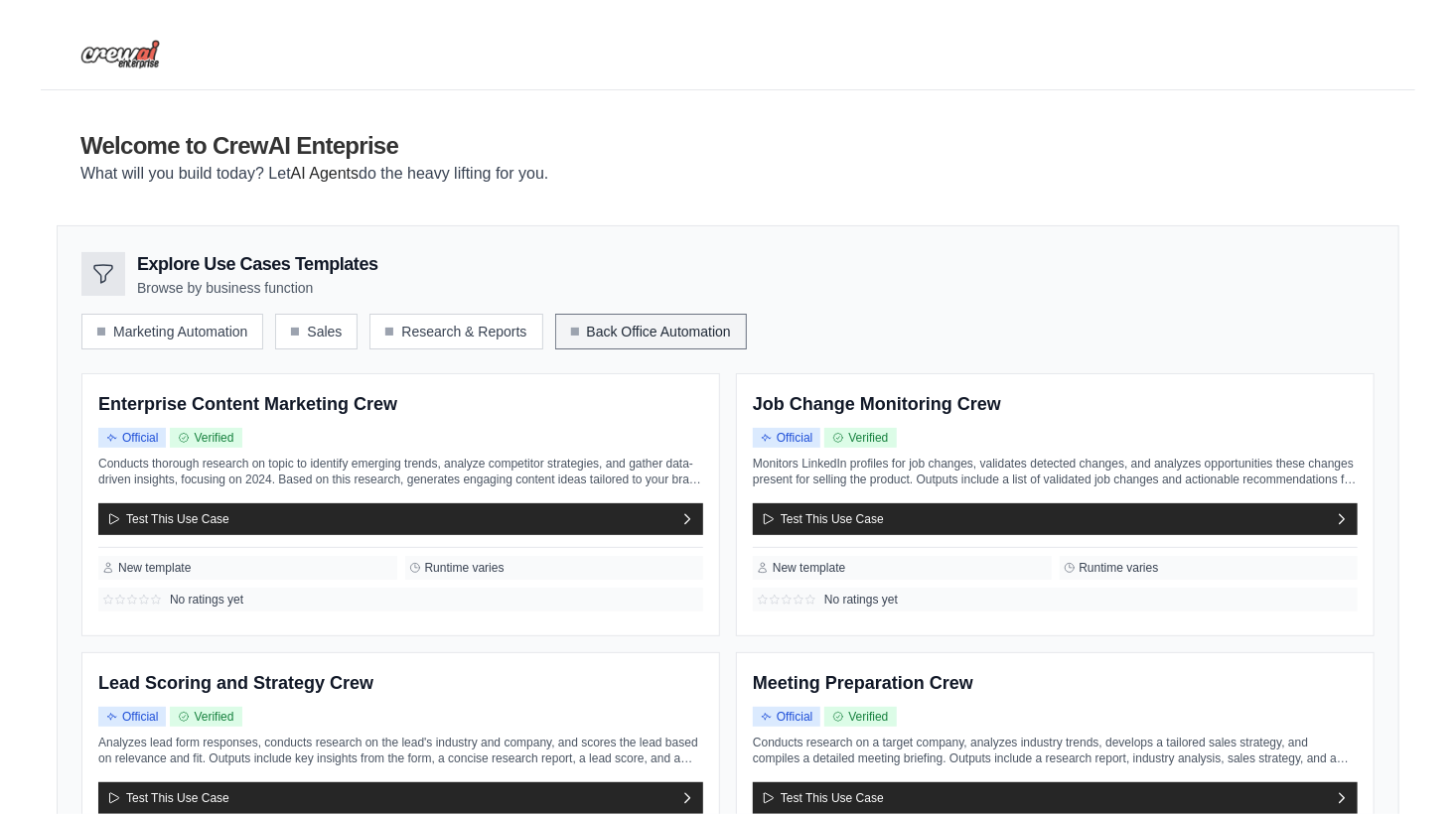 click on "Back Office Automation" at bounding box center [651, 332] 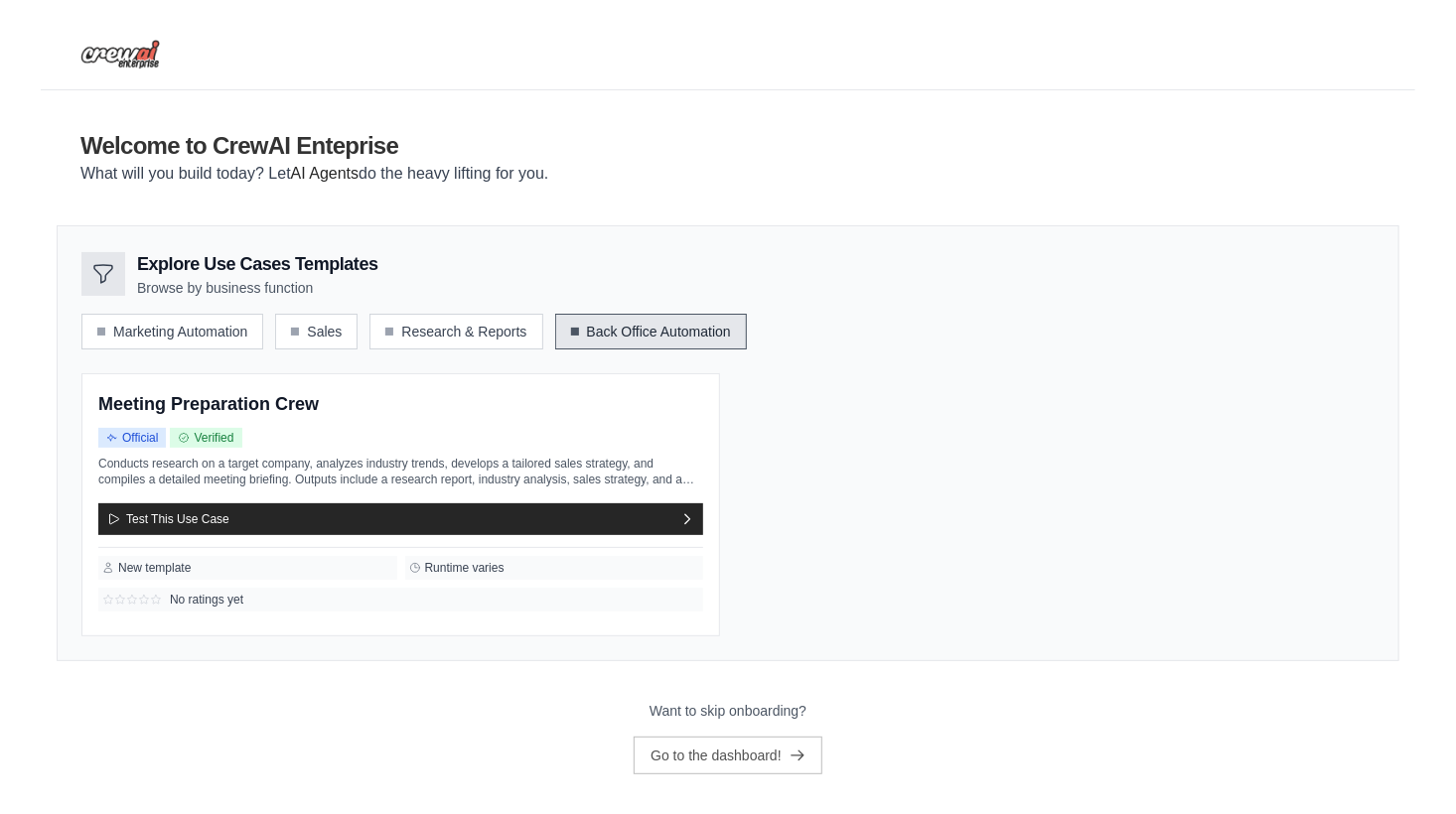 click at bounding box center [575, 332] 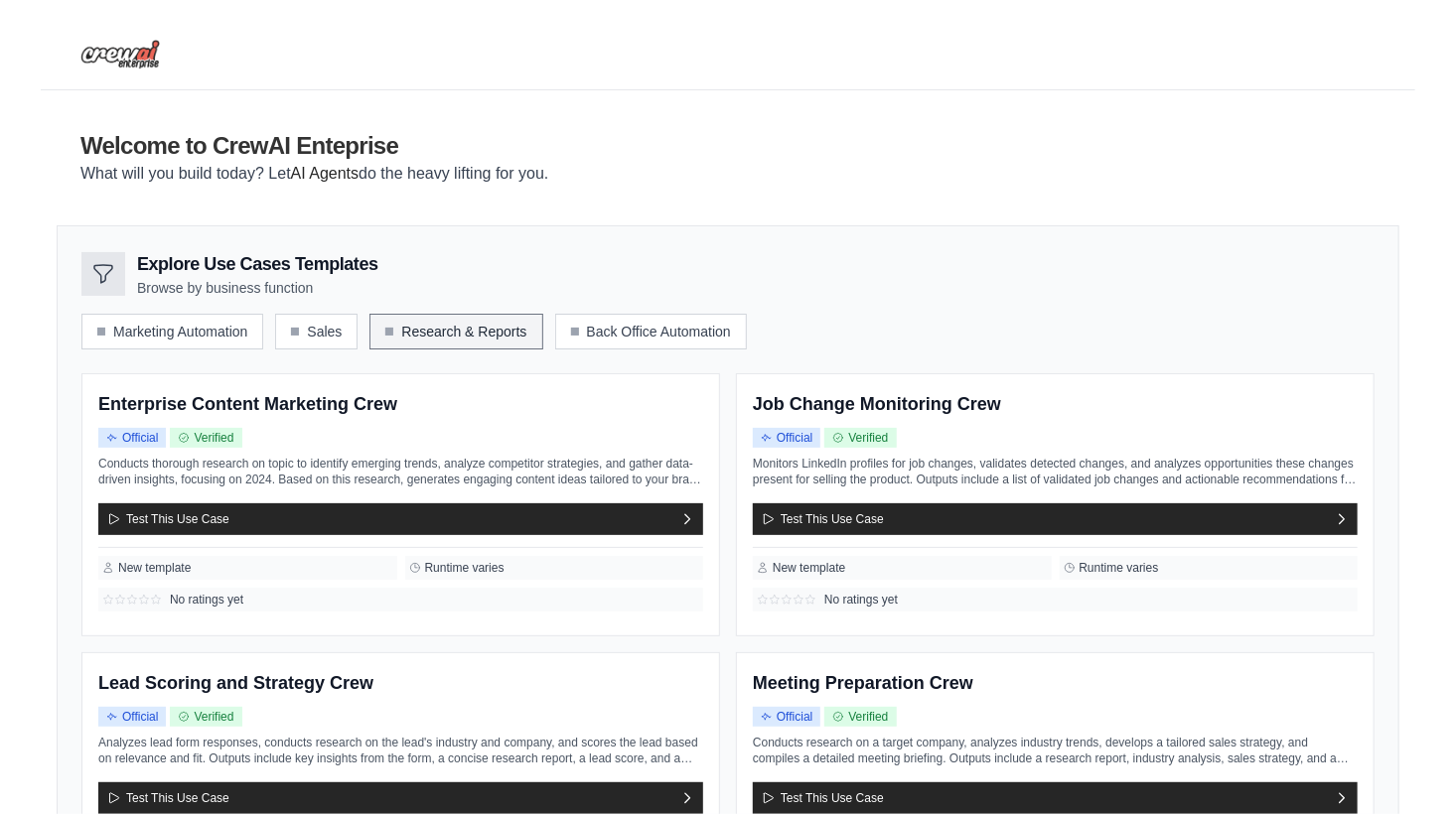 click on "Research & Reports" at bounding box center [456, 332] 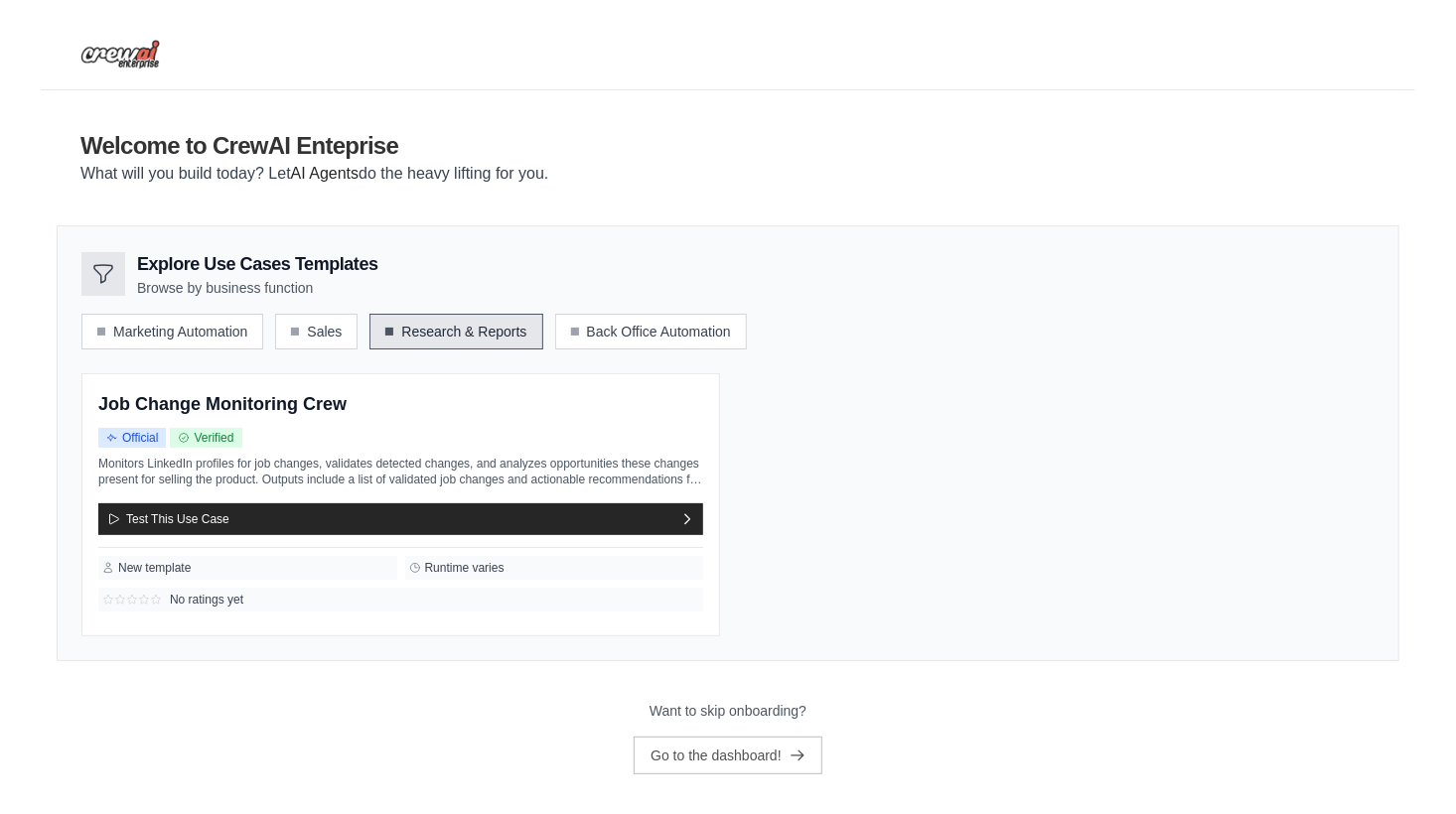 click on "Research & Reports" at bounding box center (456, 332) 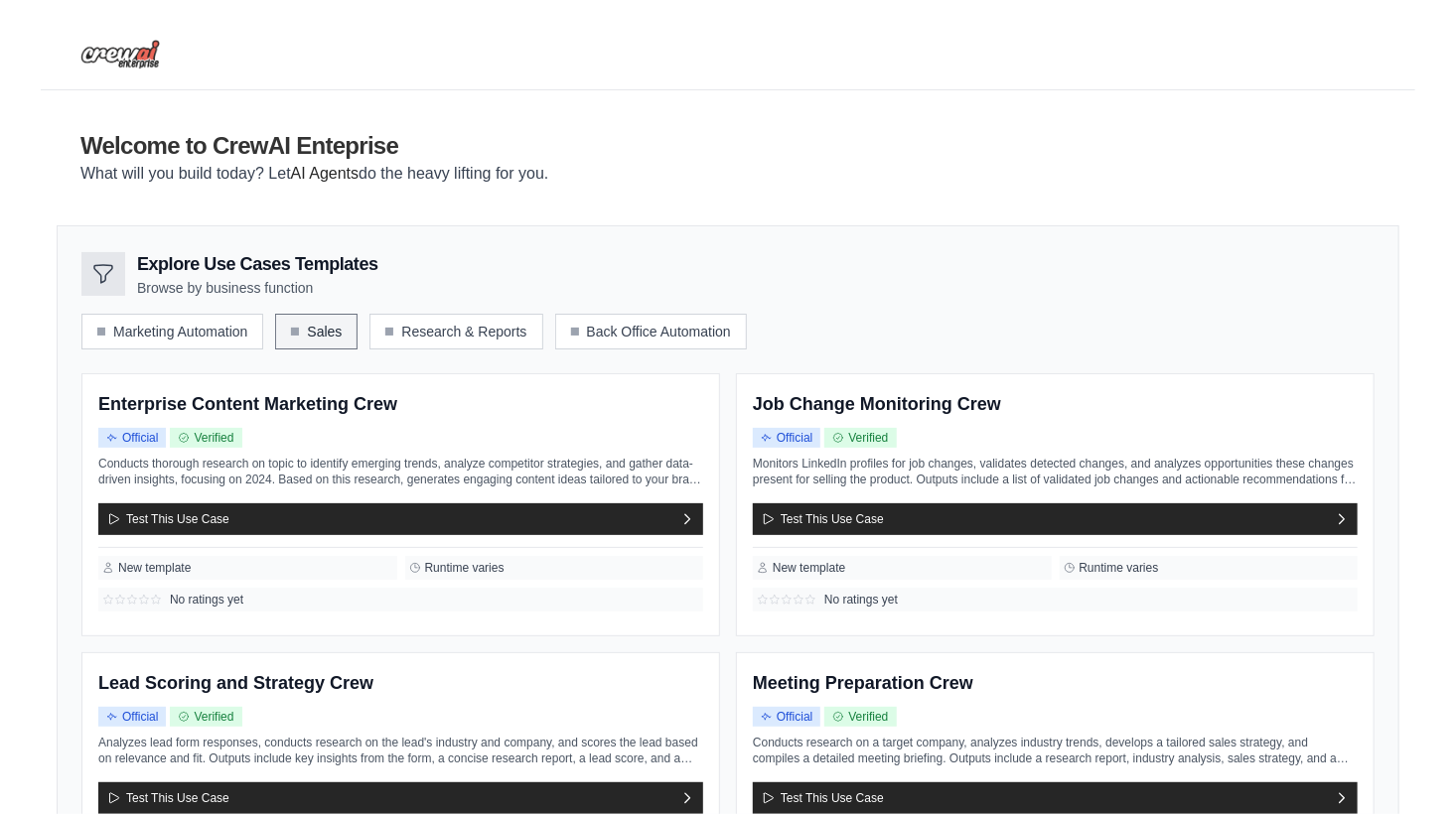 click on "Sales" at bounding box center [316, 332] 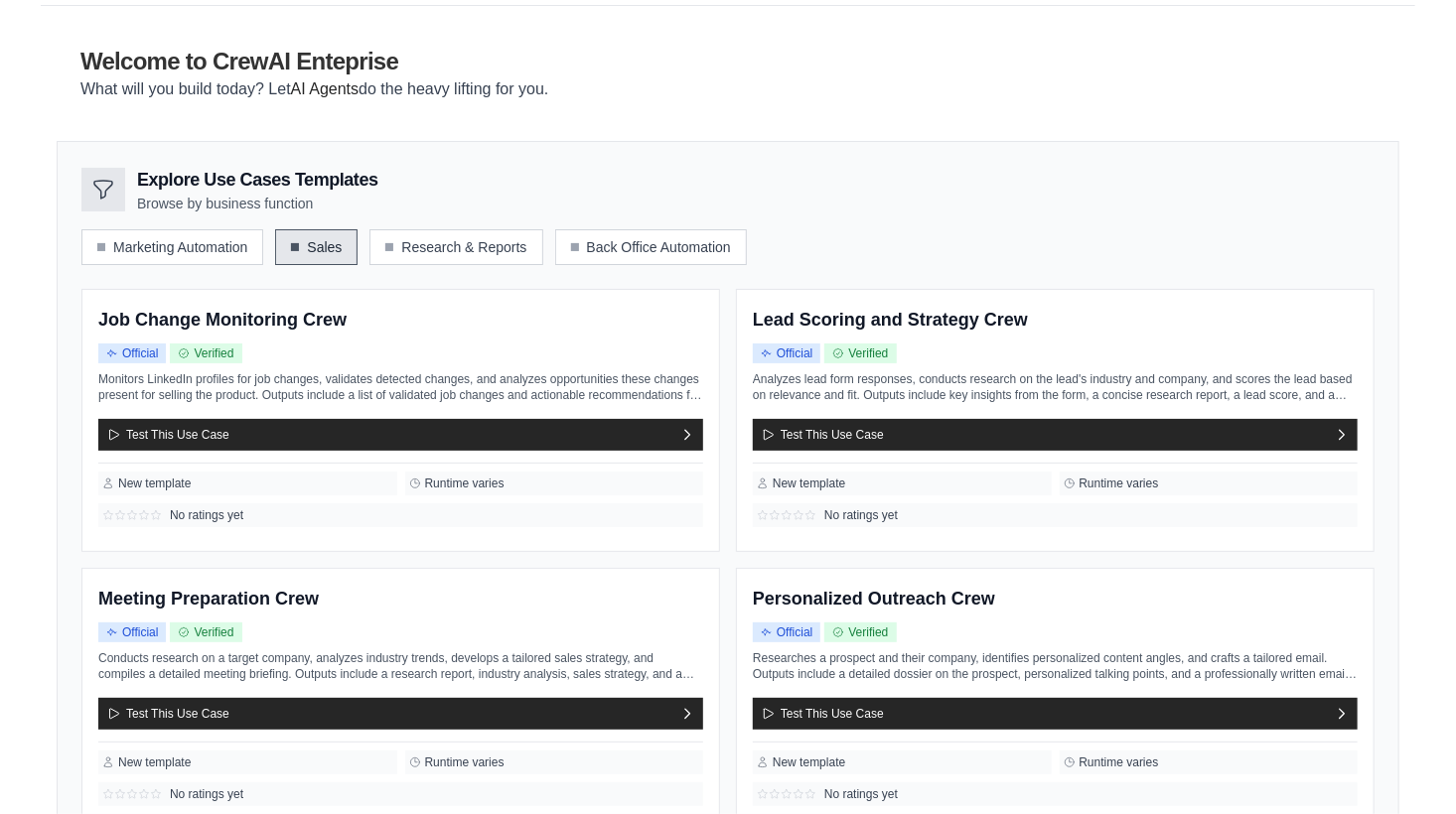 scroll, scrollTop: 87, scrollLeft: 0, axis: vertical 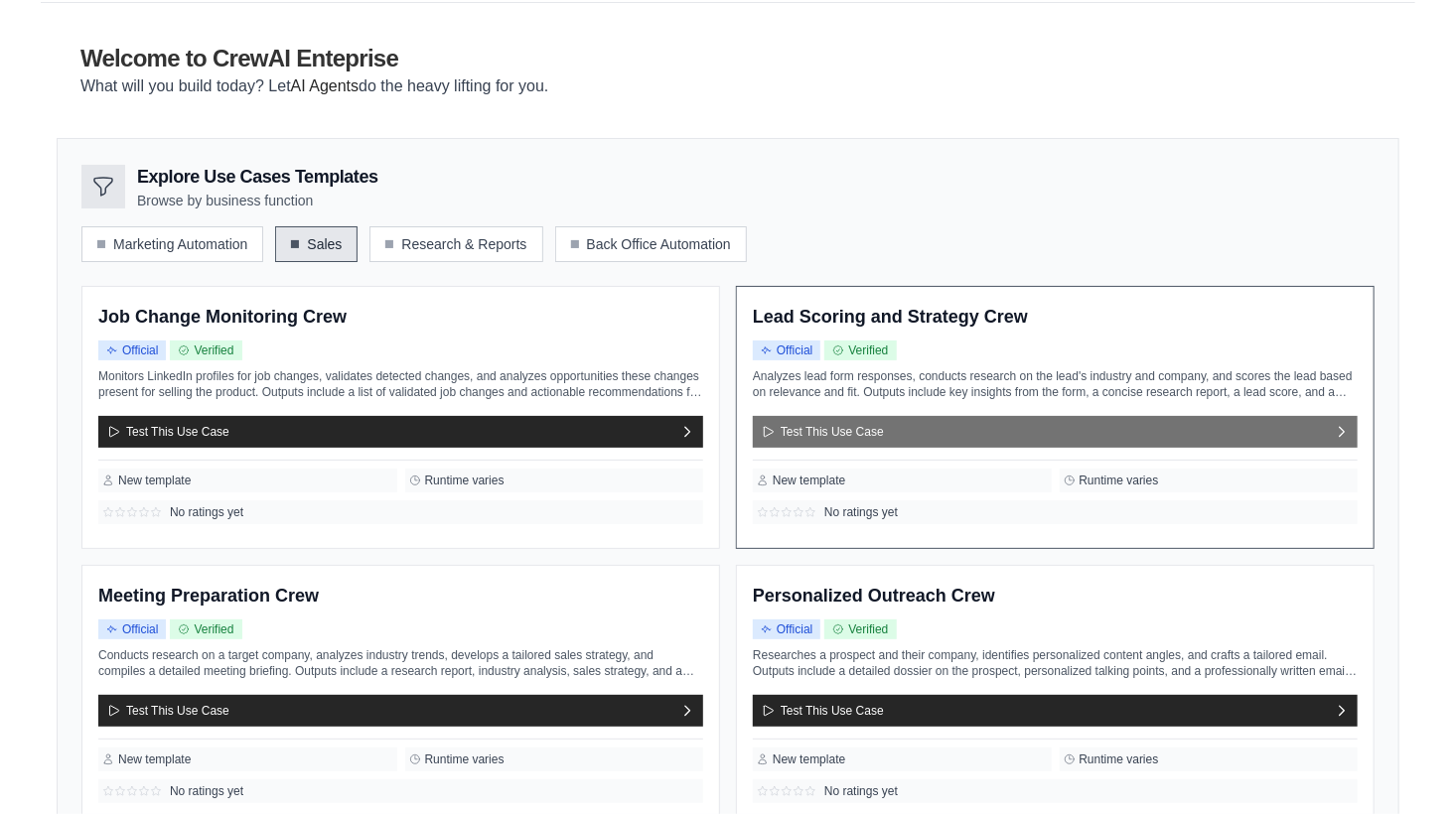 click on "Test This Use Case" at bounding box center (1055, 432) 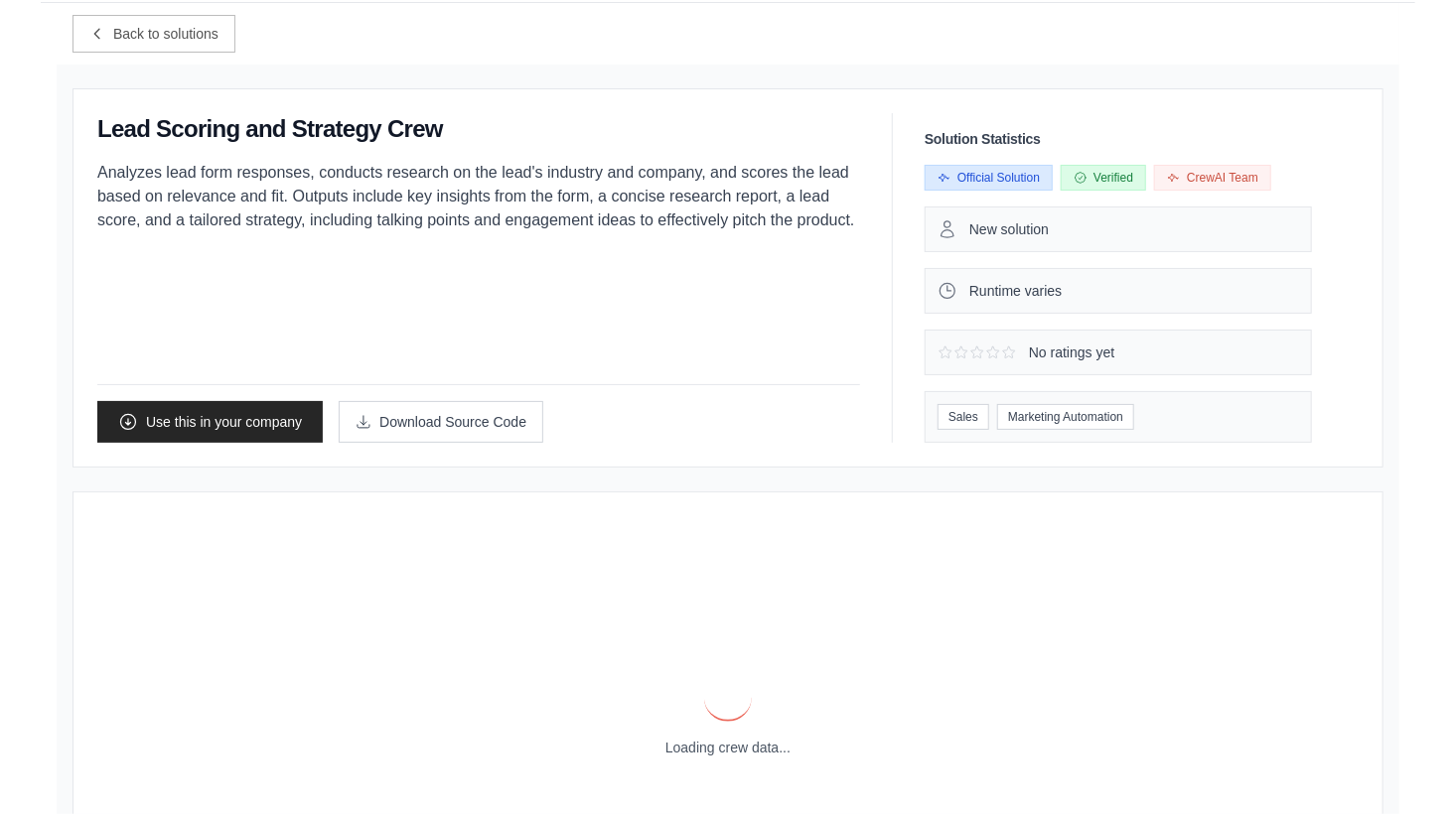 scroll, scrollTop: 0, scrollLeft: 0, axis: both 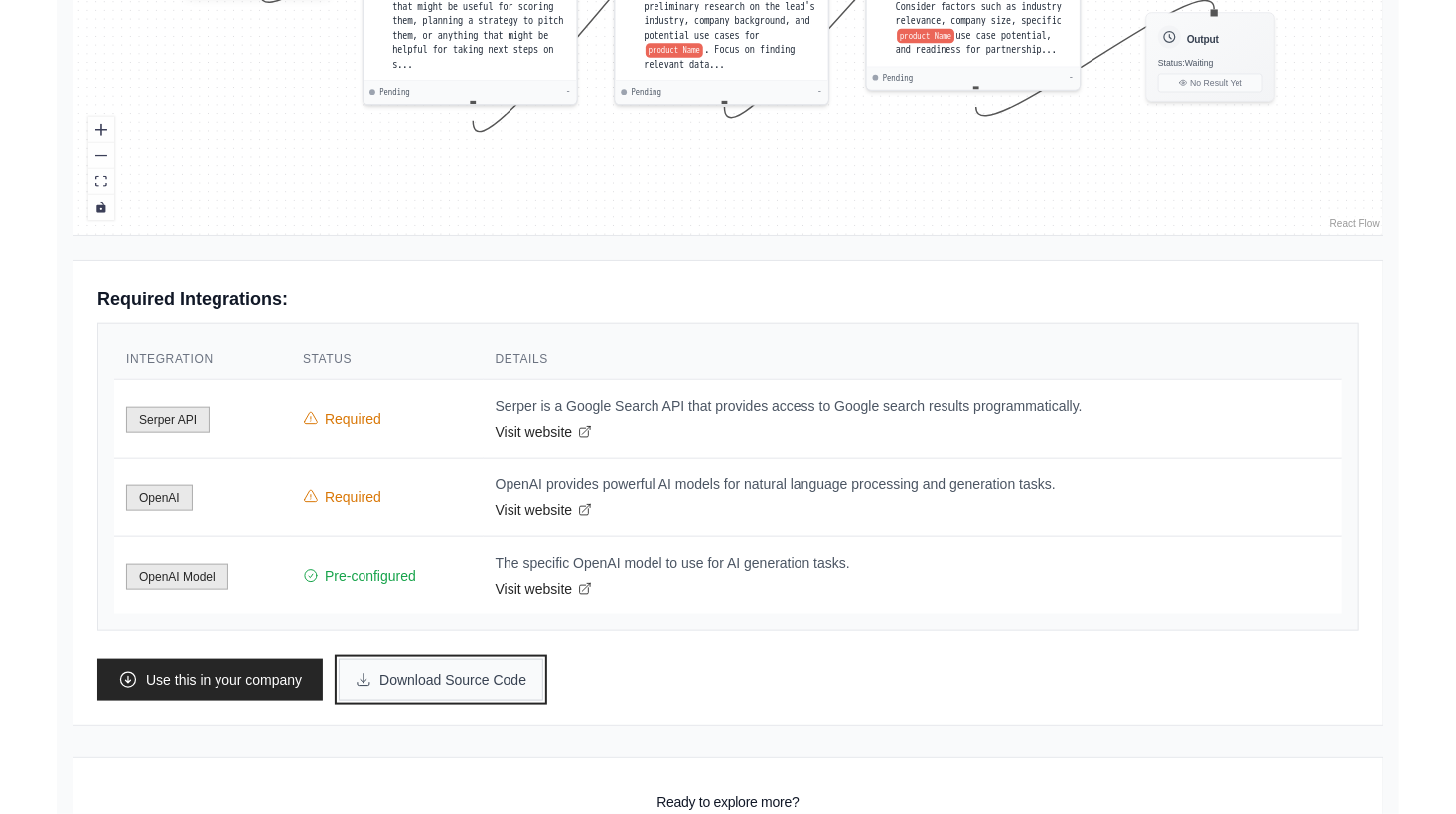 click on "Download Source Code" at bounding box center (441, 680) 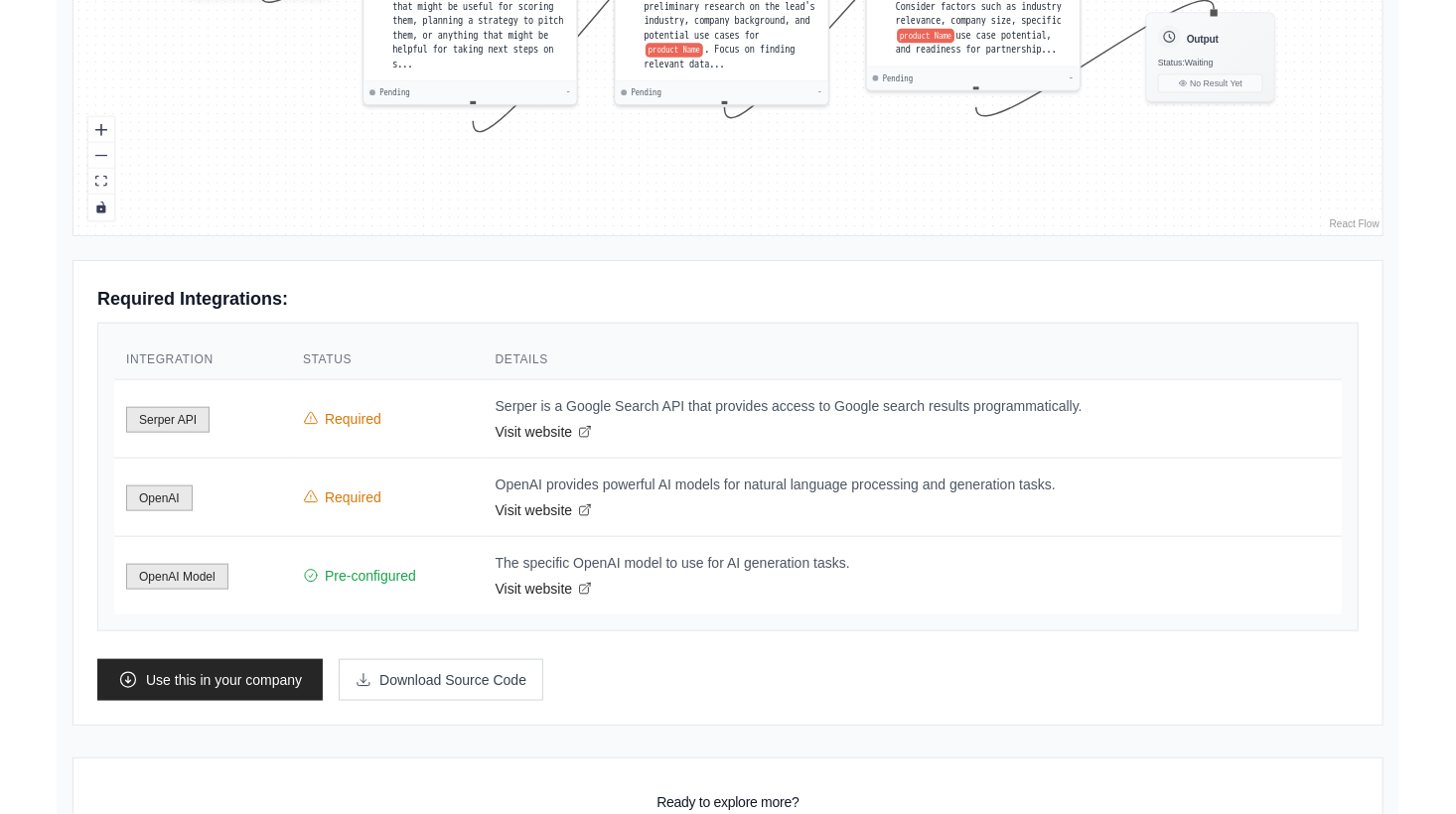 click on "Back to solutions
Lead Scoring and Strategy Crew
Analyzes lead form responses, conducts research on the lead's industry and company, and scores the lead based on relevance and fit. Outputs include key insights from the form, a concise research report, a lead score, and a tailored strategy, including talking points and engagement ideas to effectively pitch the product.
Use this in your company" at bounding box center [728, 85] 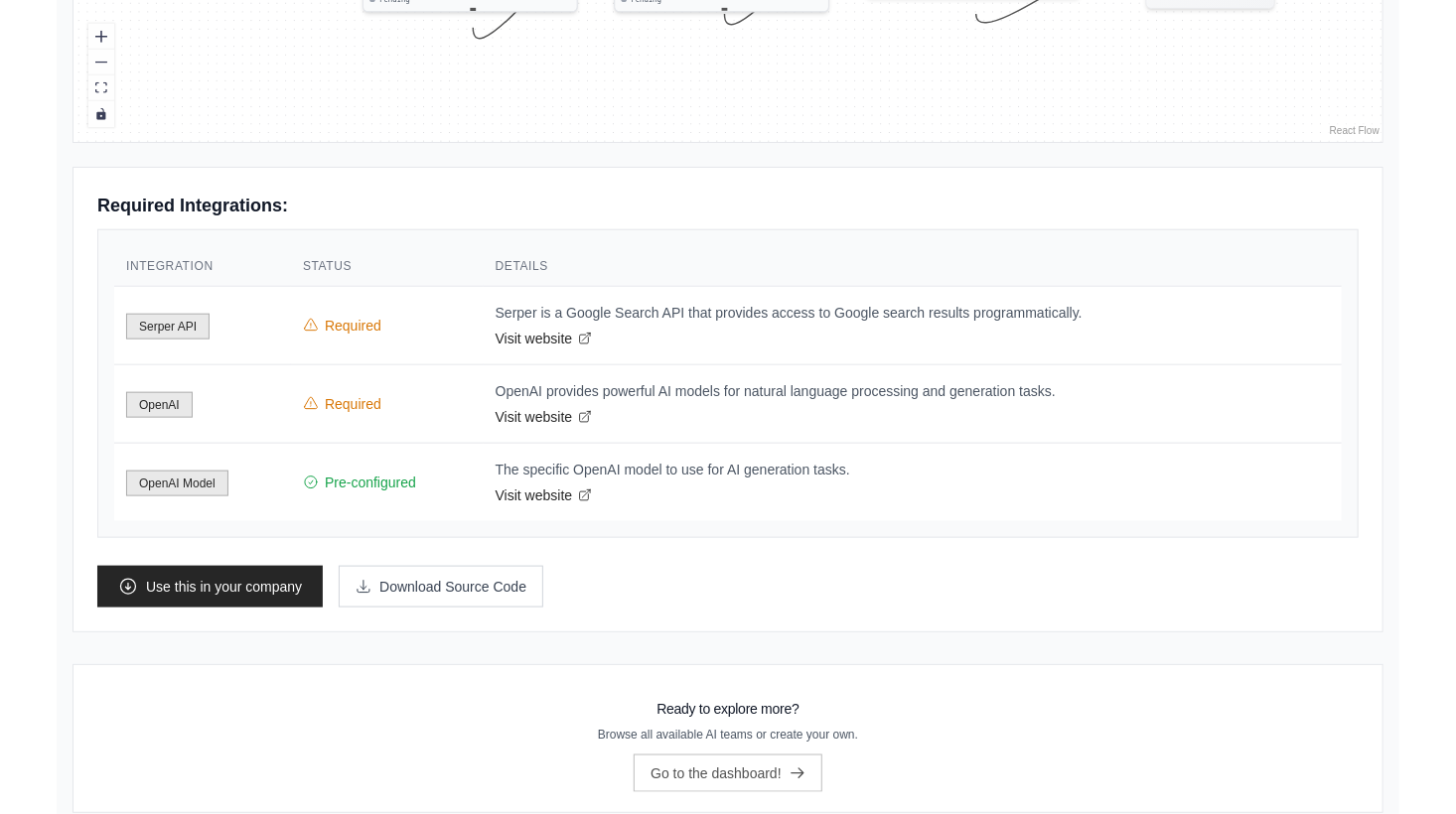 scroll, scrollTop: 928, scrollLeft: 0, axis: vertical 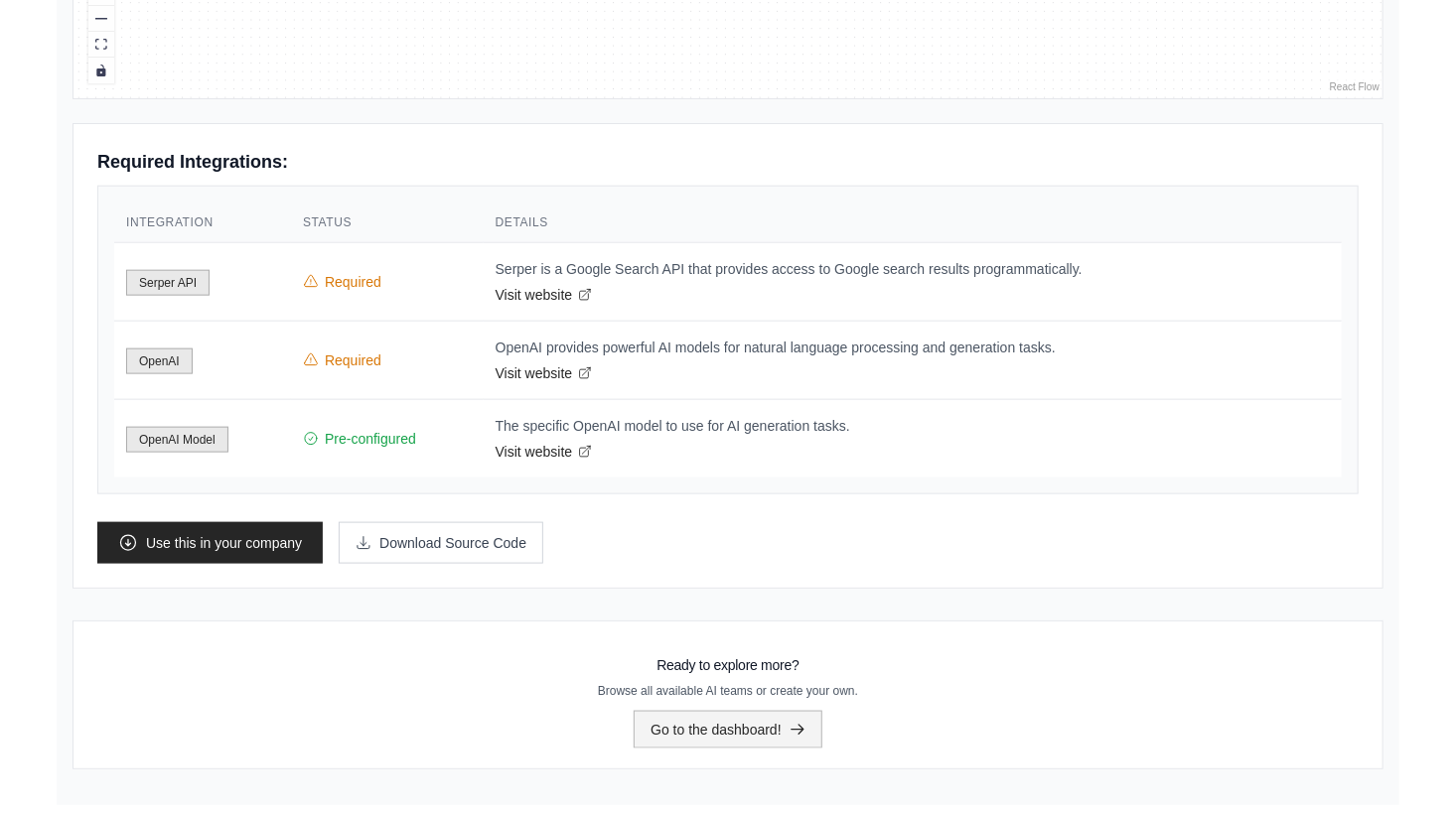 click on "Go to the dashboard!" at bounding box center [728, 730] 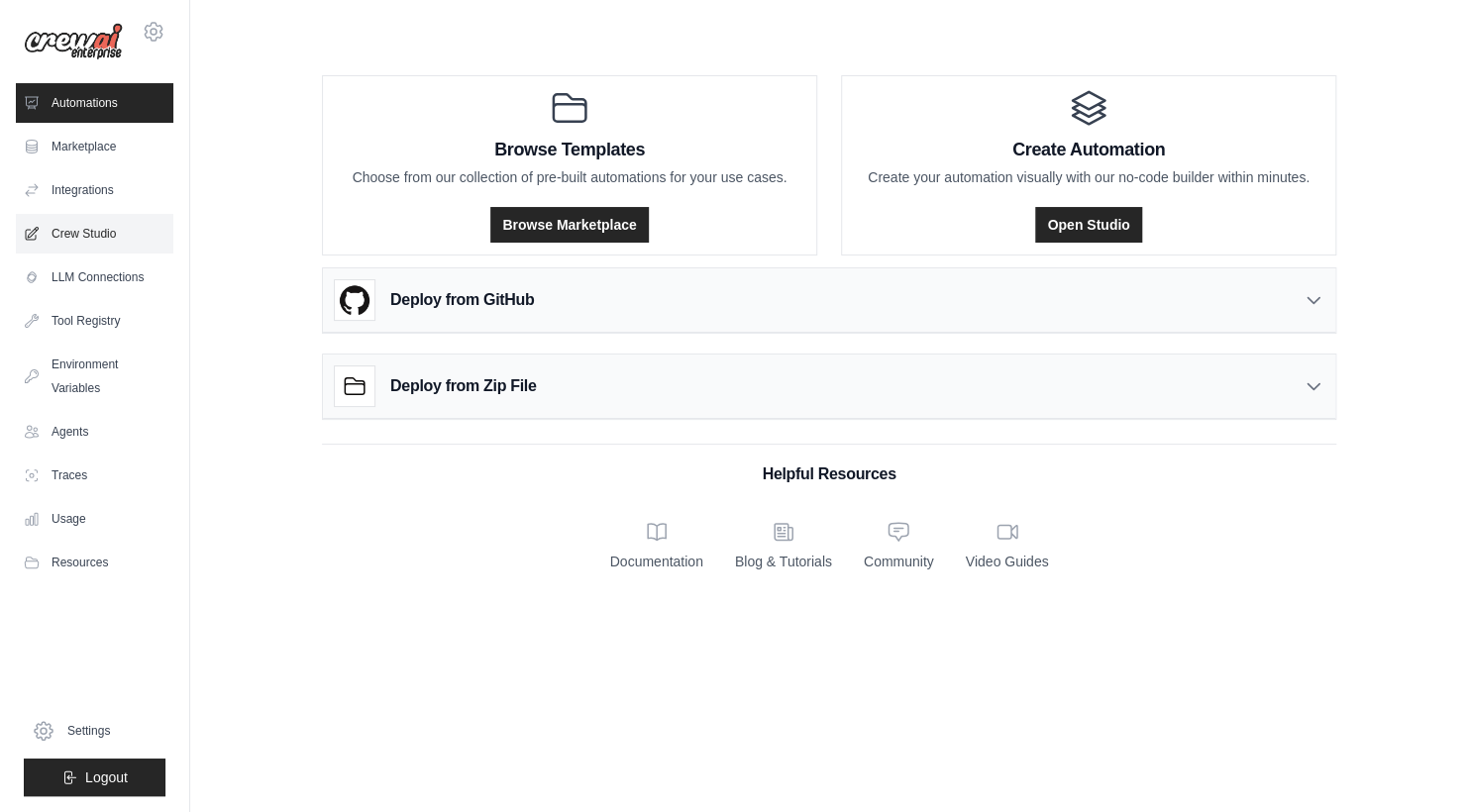 click on "Crew Studio" at bounding box center [94, 234] 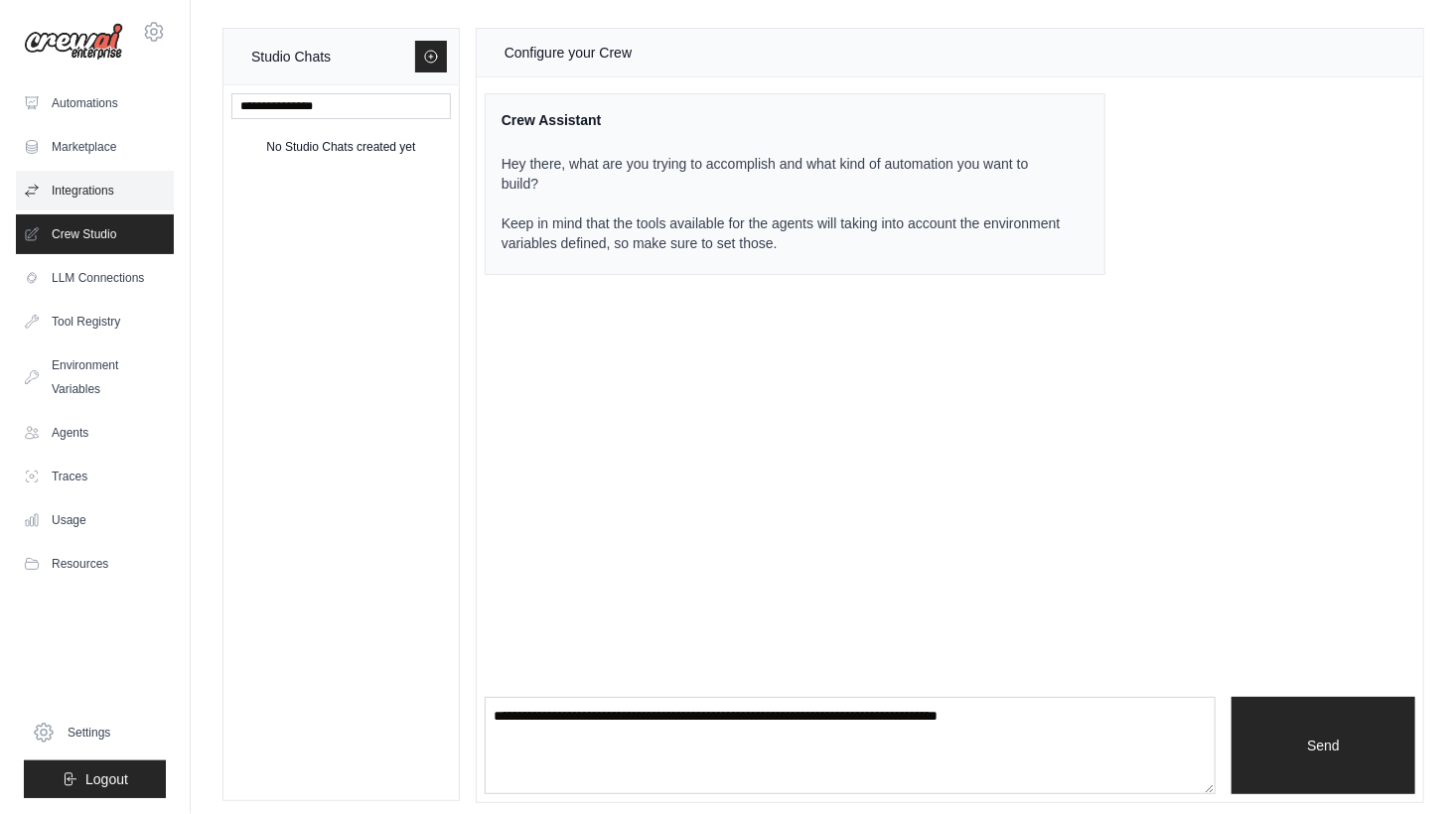 click on "Integrations" at bounding box center [94, 191] 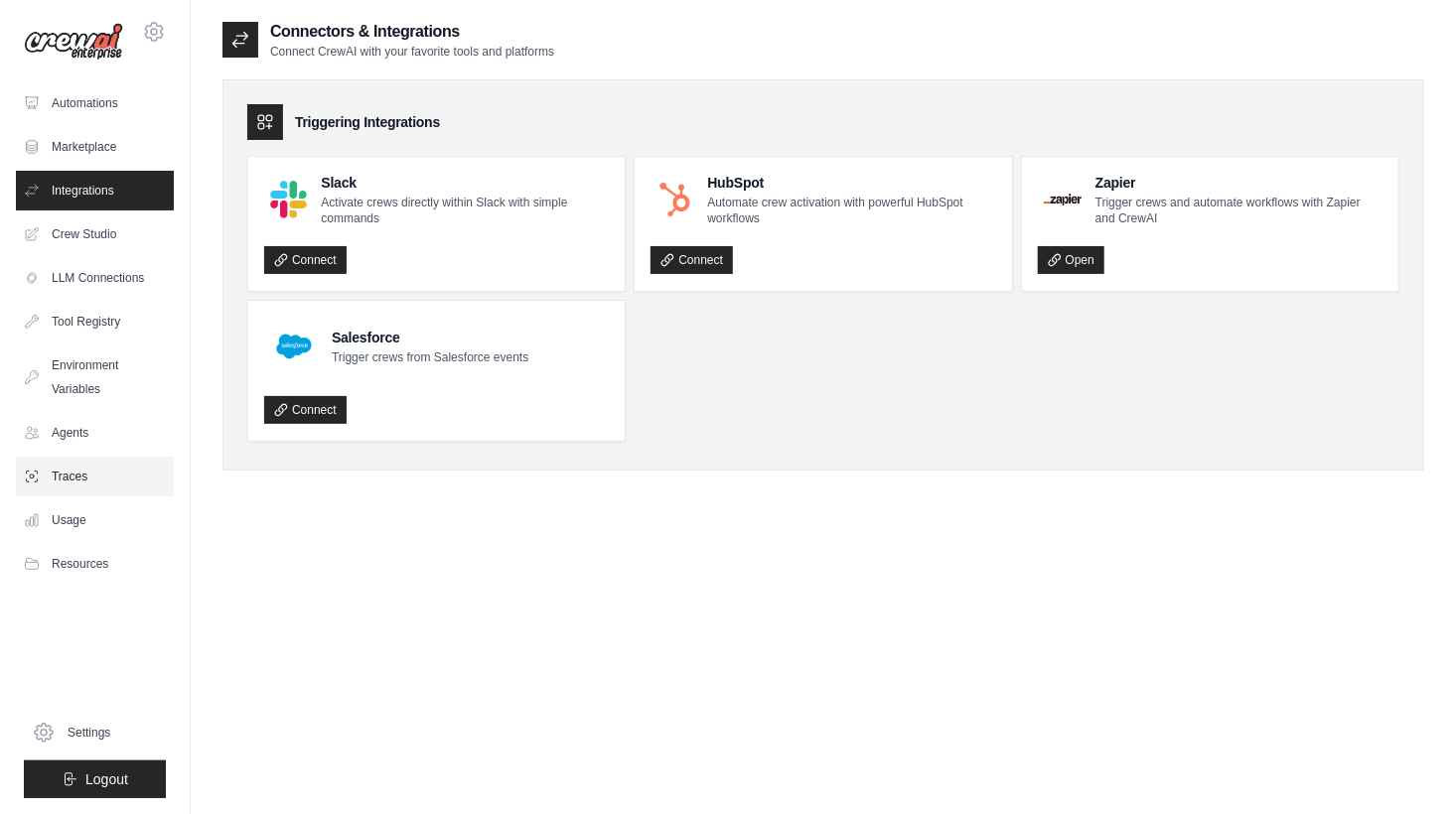 click on "Traces" at bounding box center [94, 476] 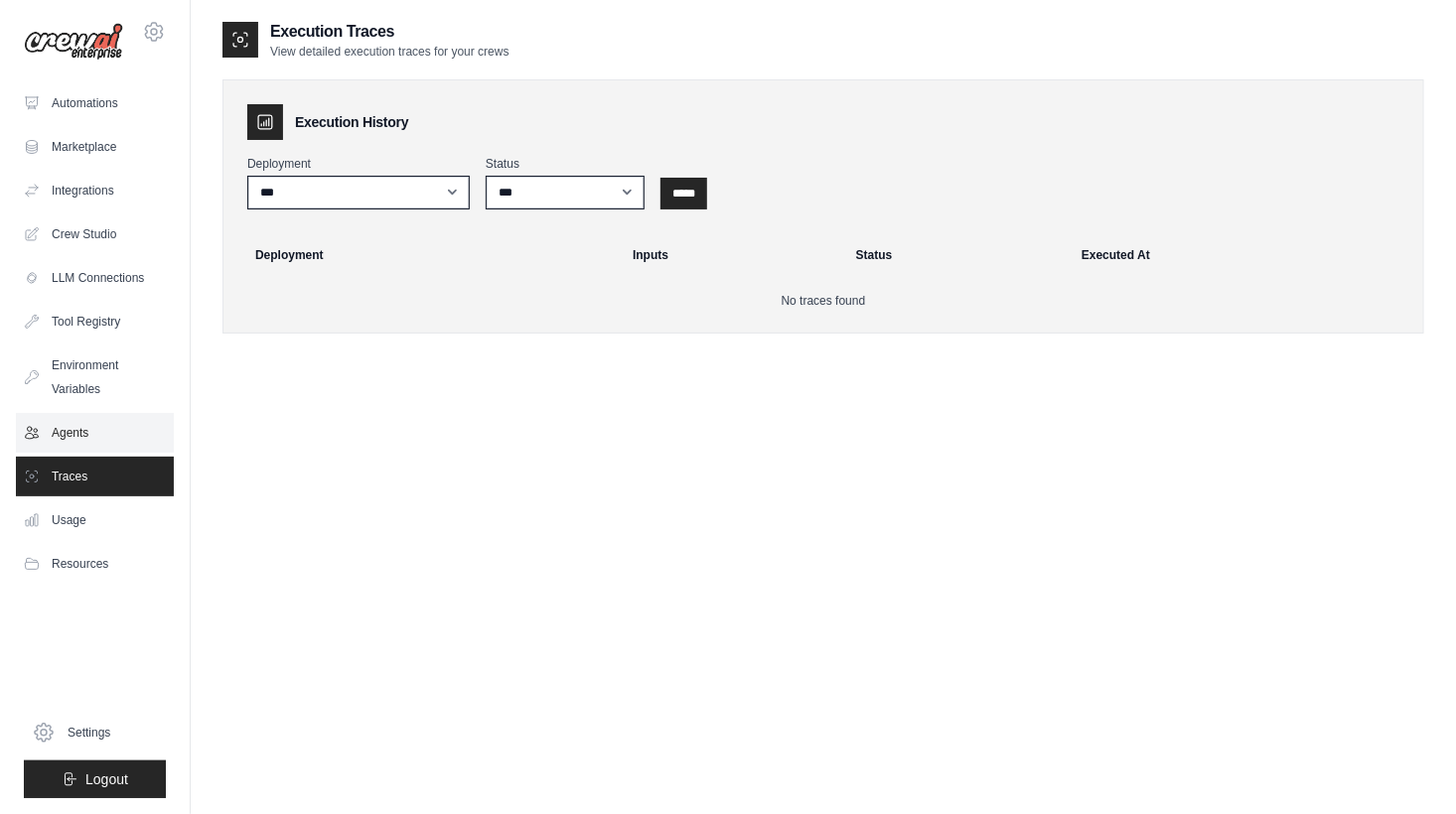 click on "Agents" at bounding box center (94, 433) 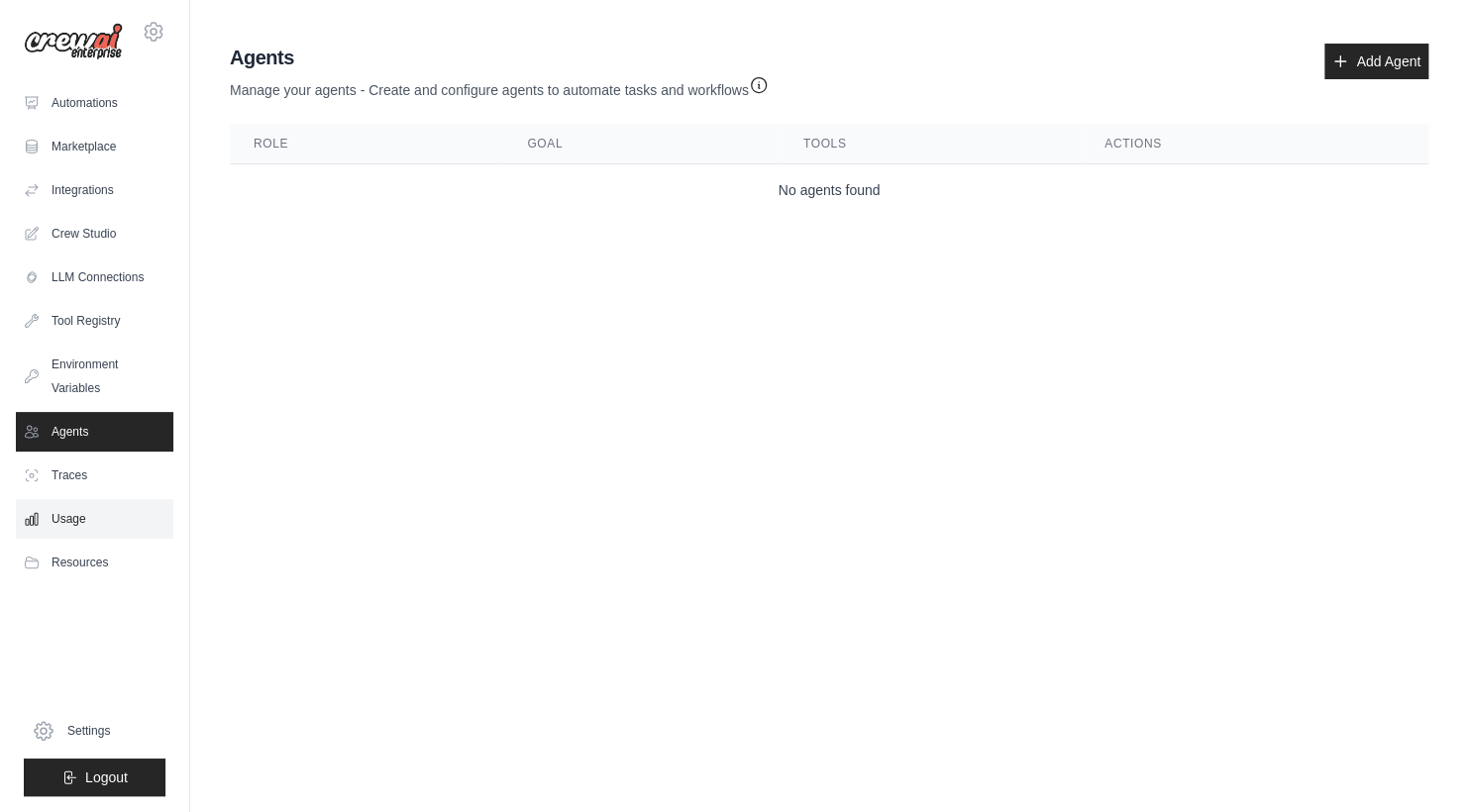 click on "Usage" at bounding box center [94, 519] 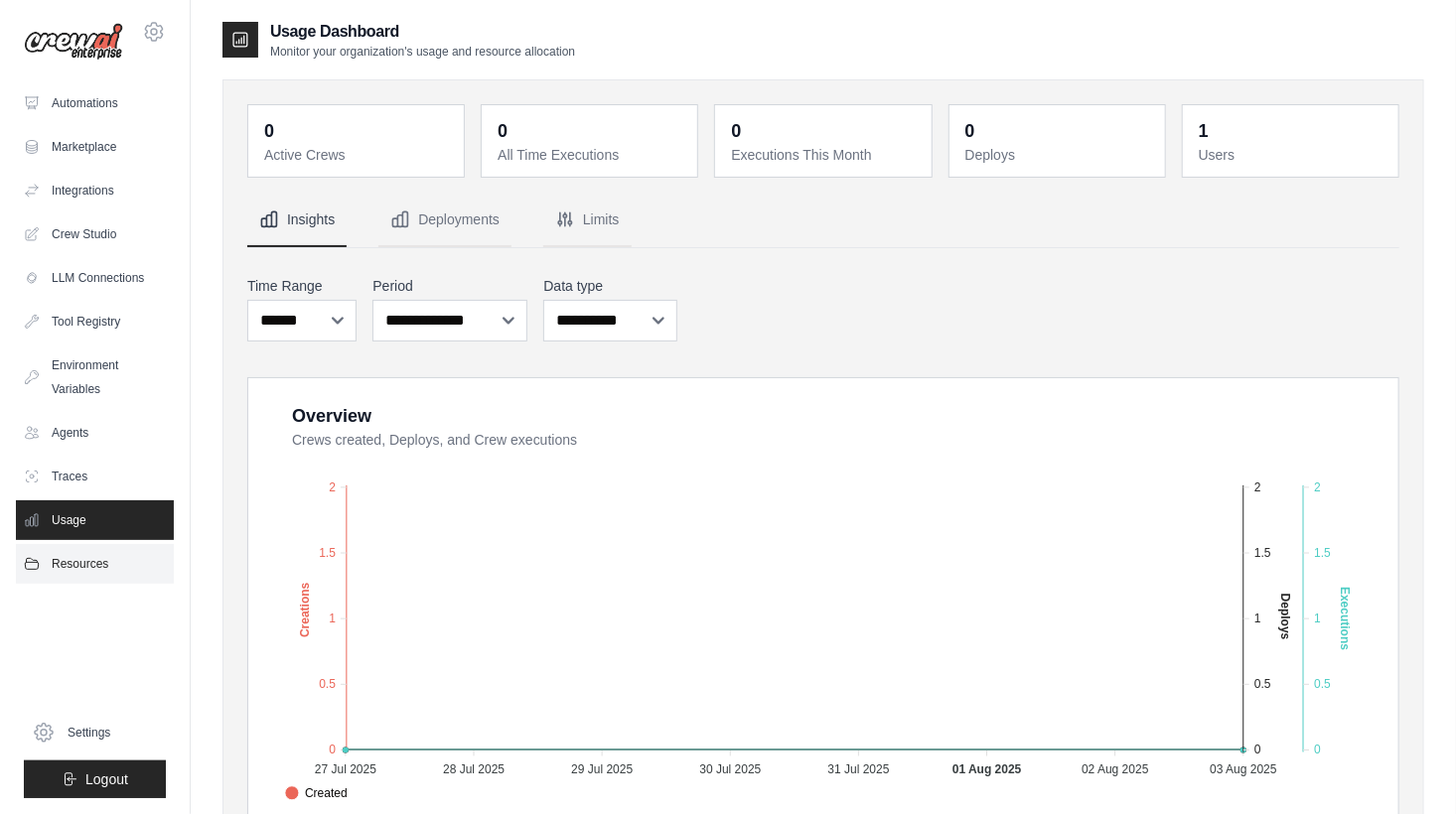 click on "Resources" at bounding box center [94, 564] 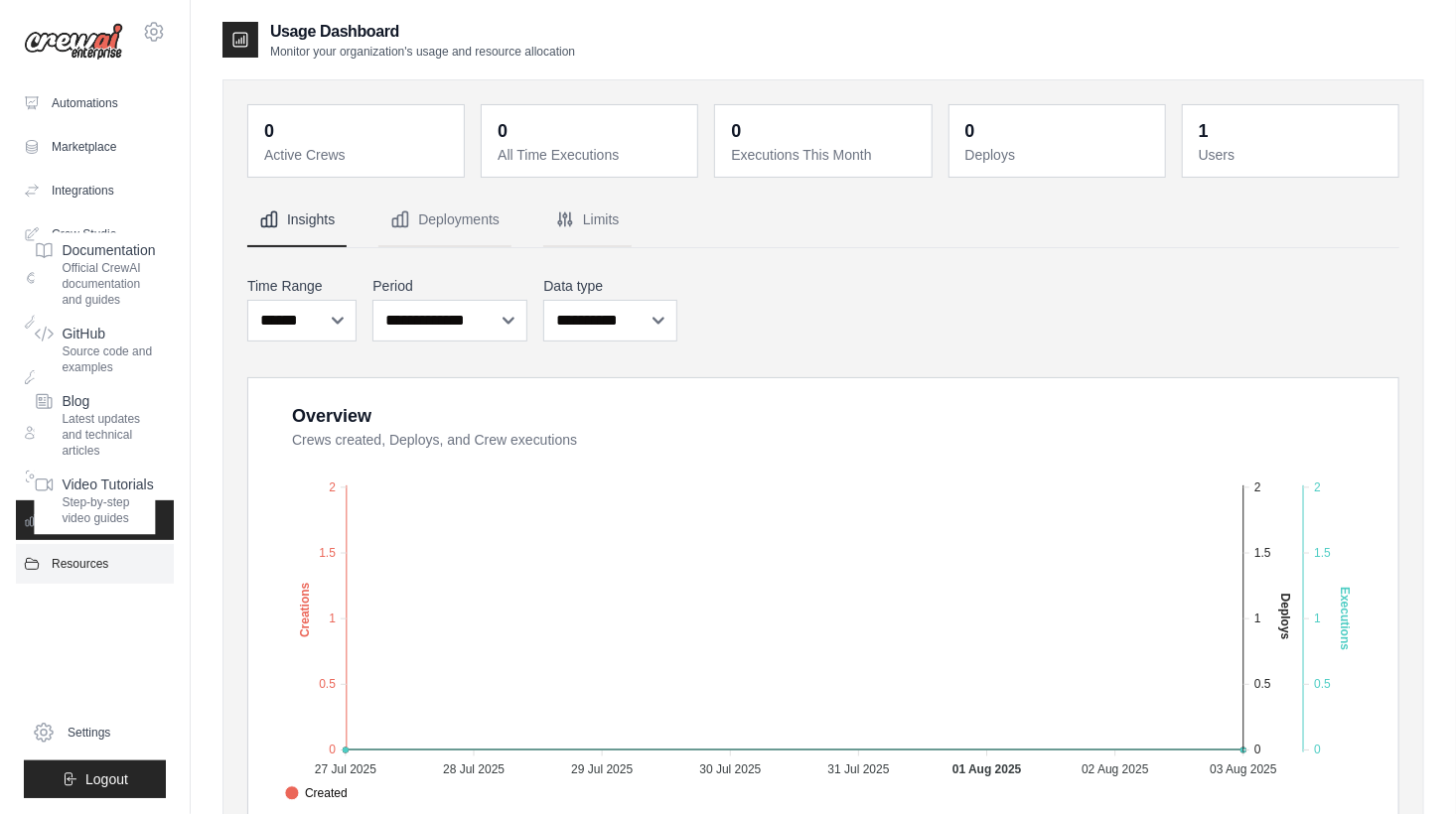 click on "Resources" at bounding box center (94, 564) 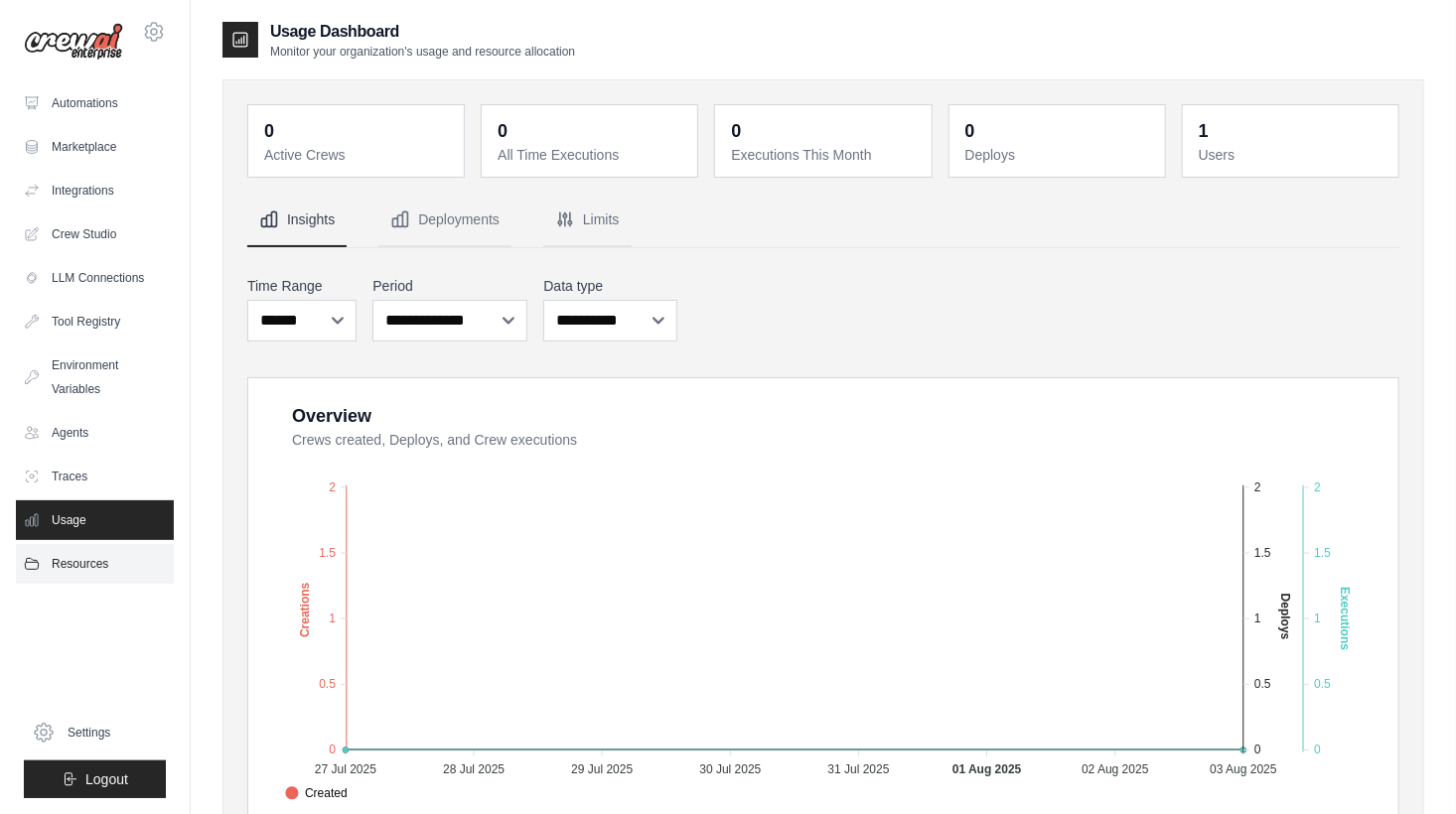 click on "Resources" at bounding box center [94, 564] 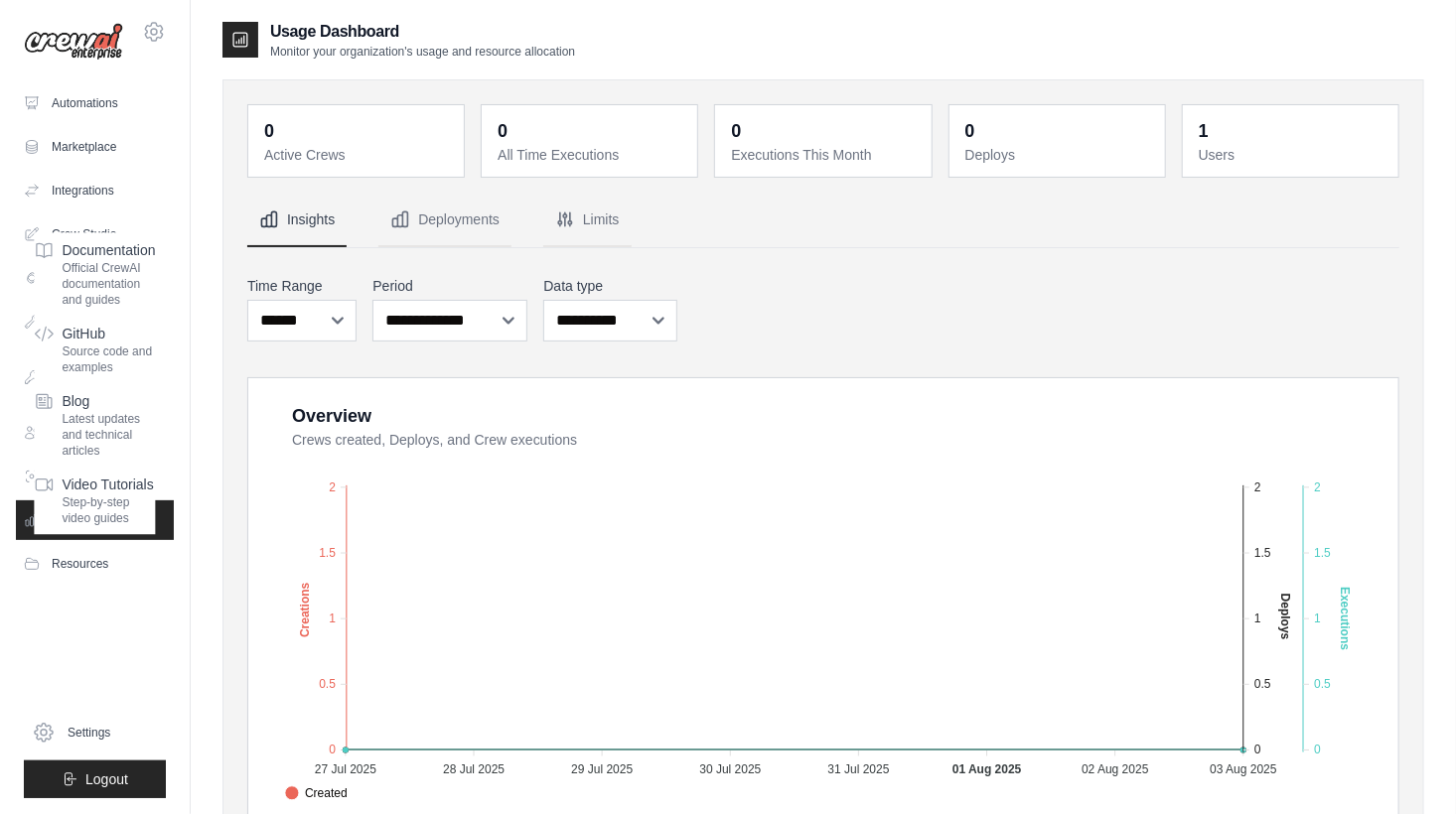 click on "0
Active Crews
0
All Time Executions
0
Executions This Month
0
Deploys
1
Users" at bounding box center [823, 734] 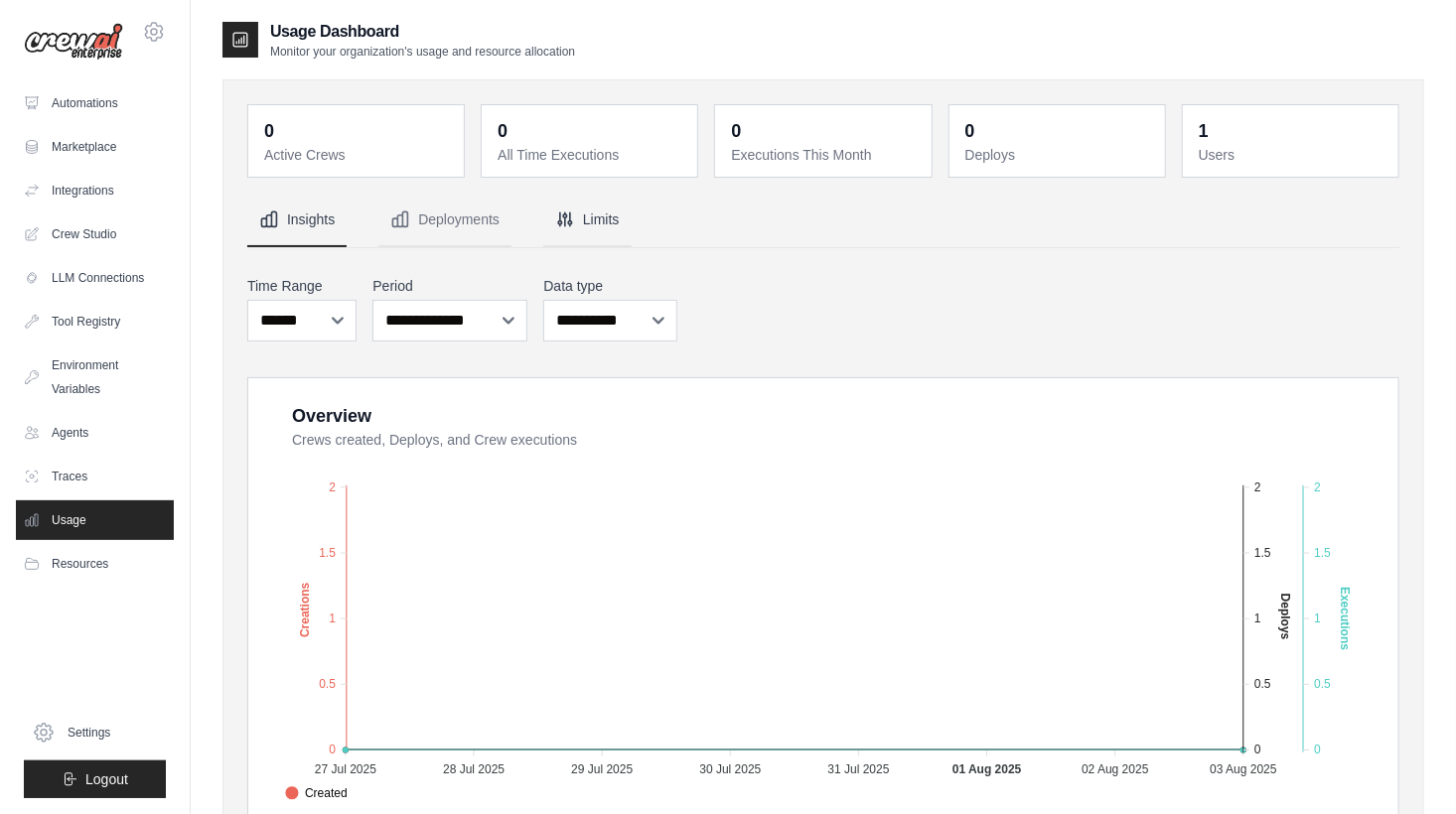 click on "Limits" at bounding box center (587, 220) 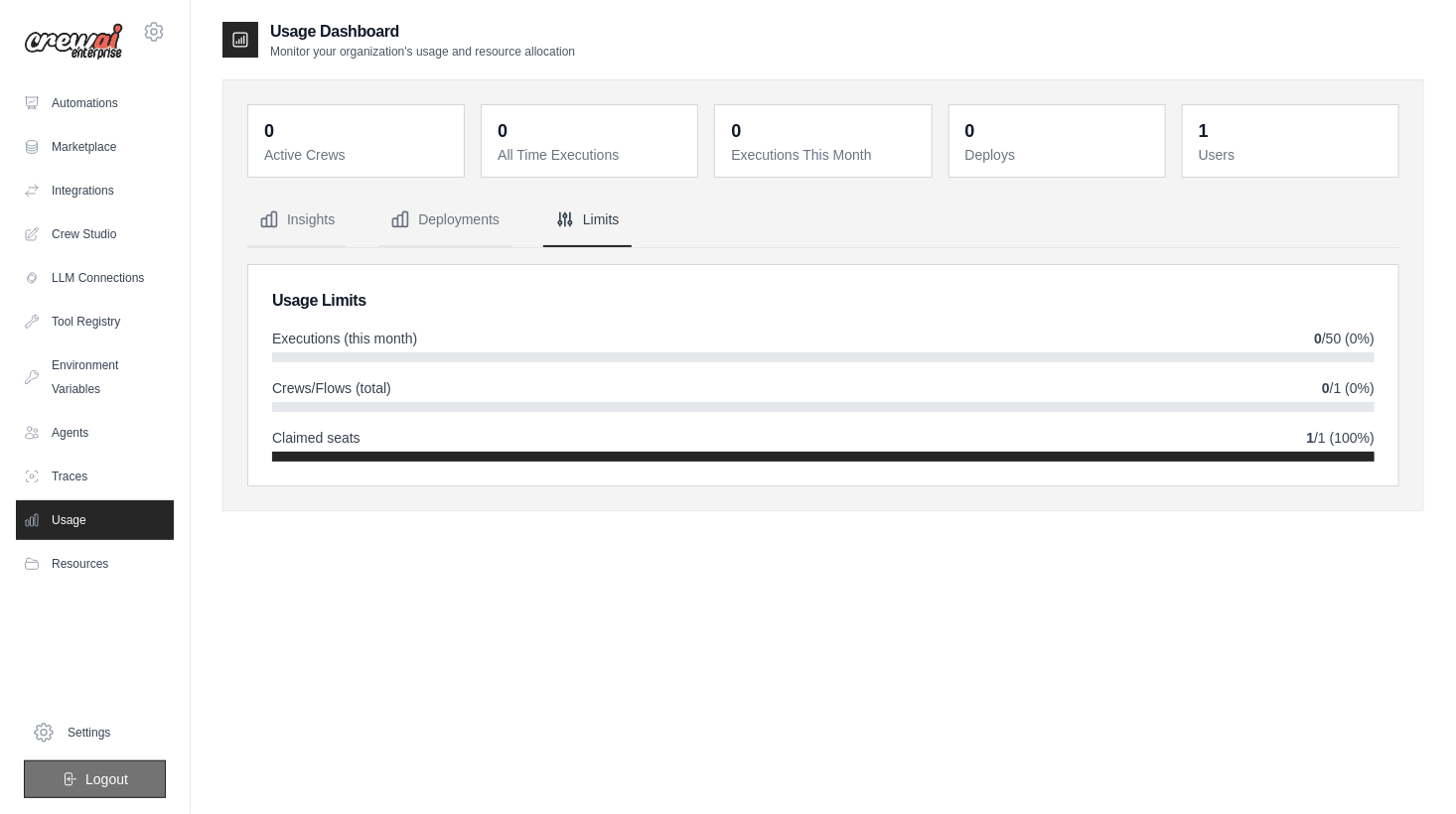 click on "Logout" at bounding box center (106, 779) 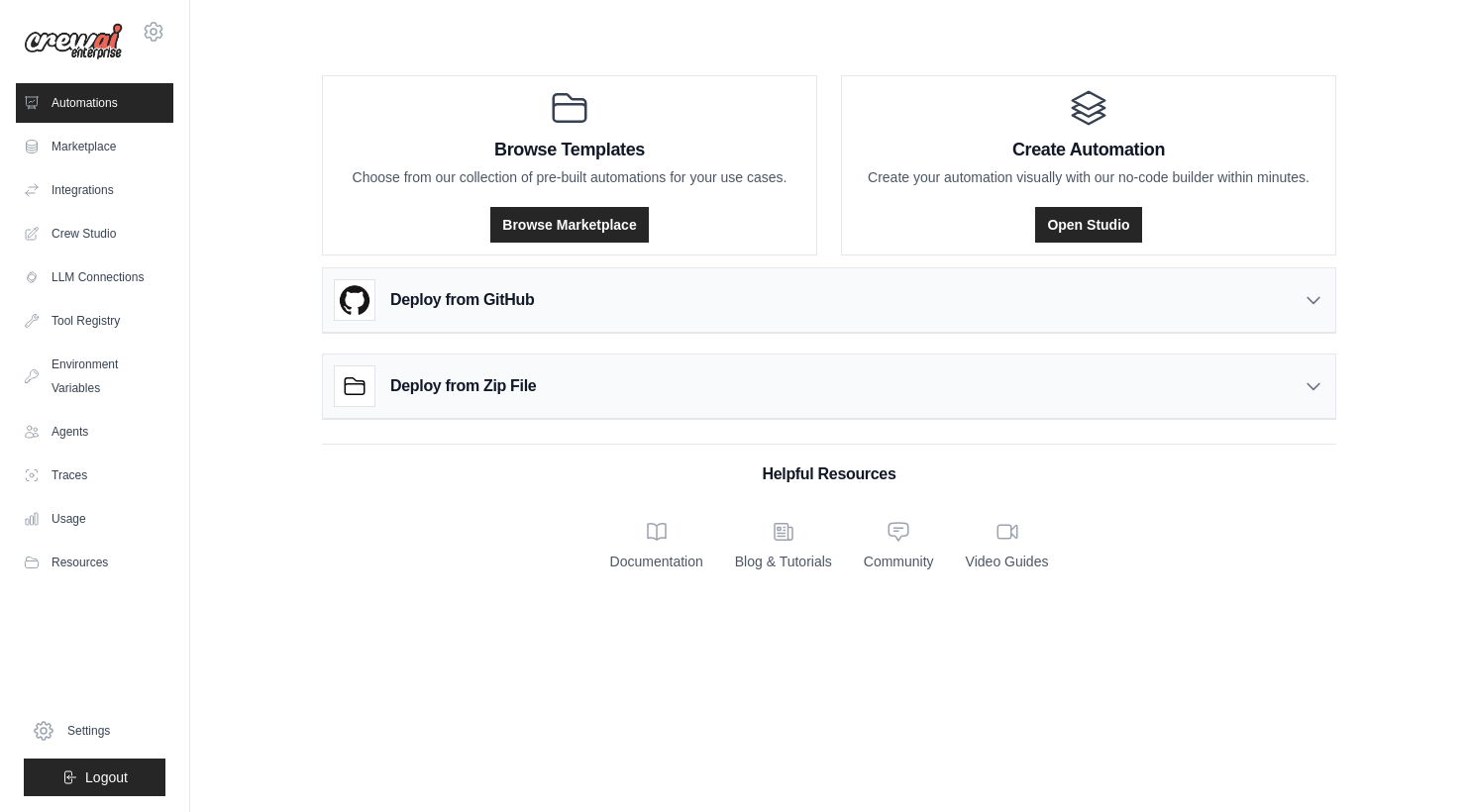 scroll, scrollTop: 0, scrollLeft: 0, axis: both 